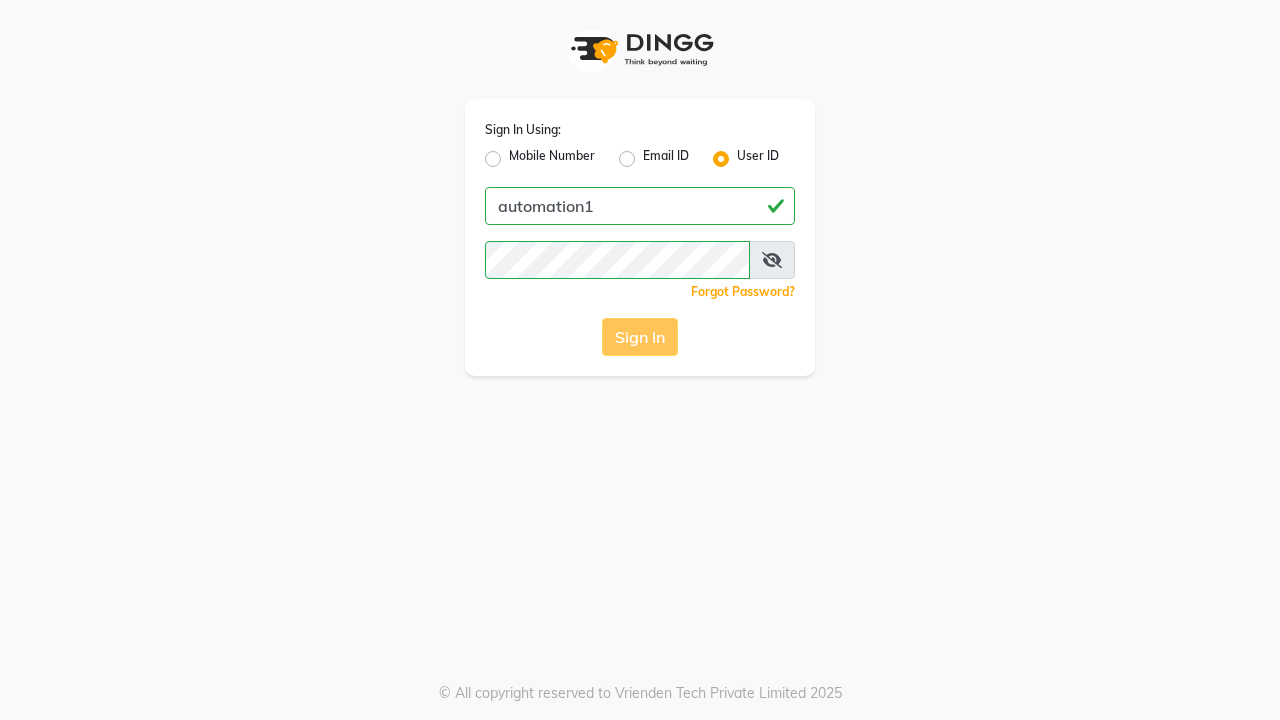 scroll, scrollTop: 0, scrollLeft: 0, axis: both 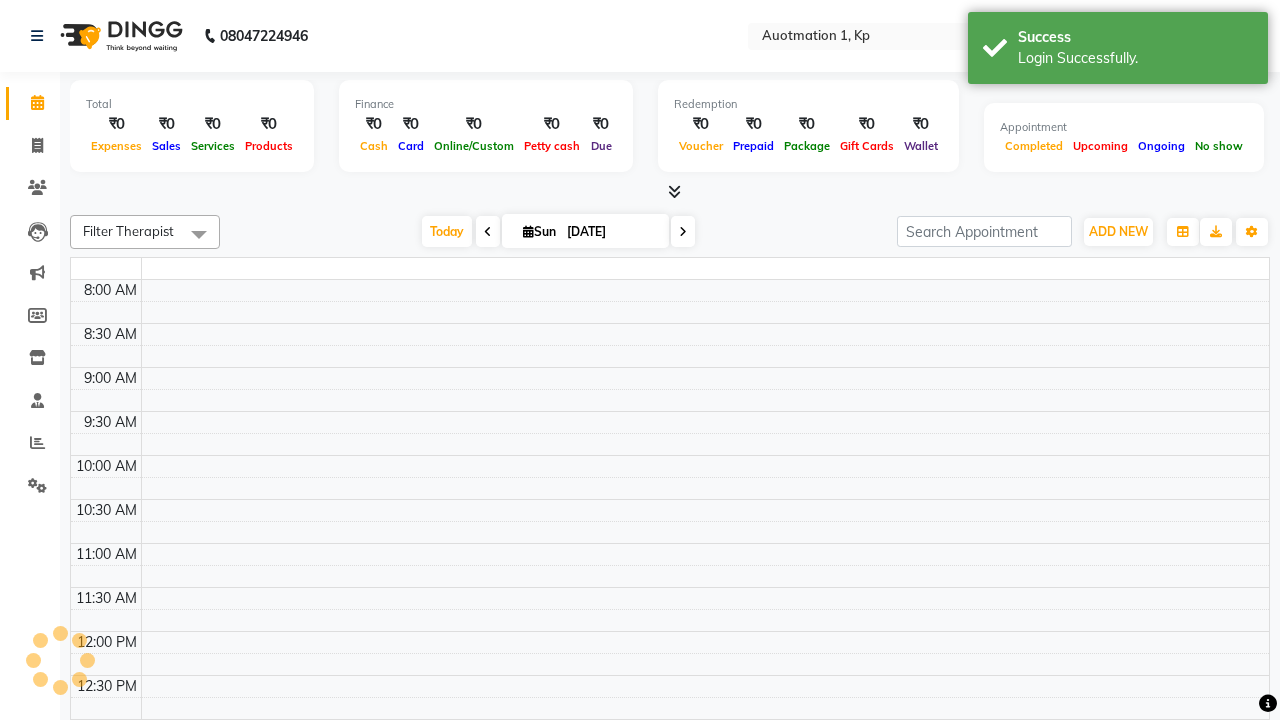 select on "en" 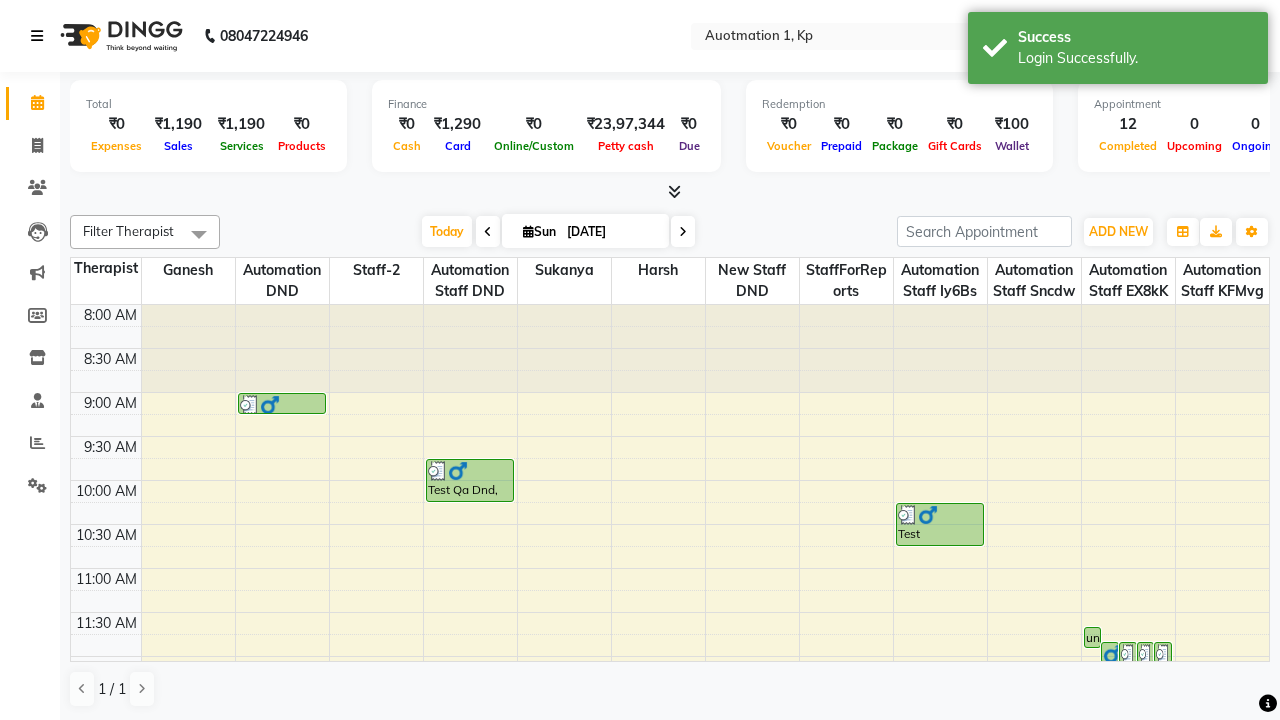 click at bounding box center (37, 36) 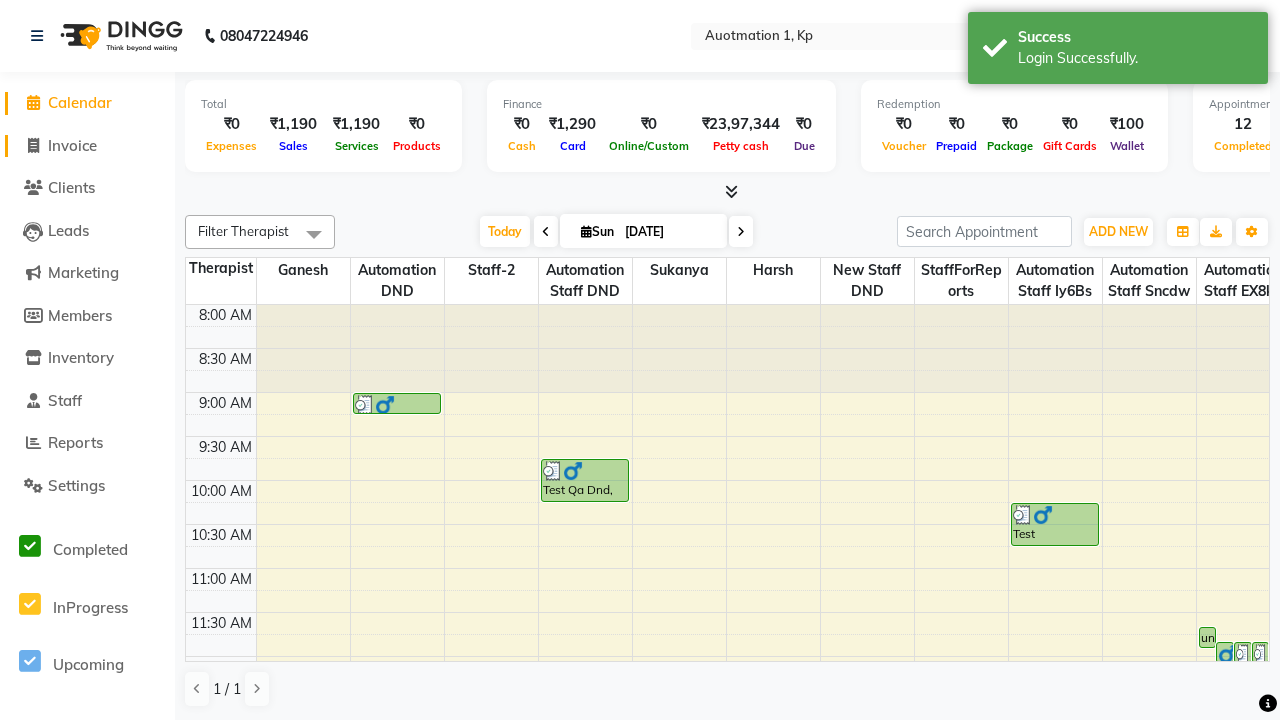 click on "Invoice" 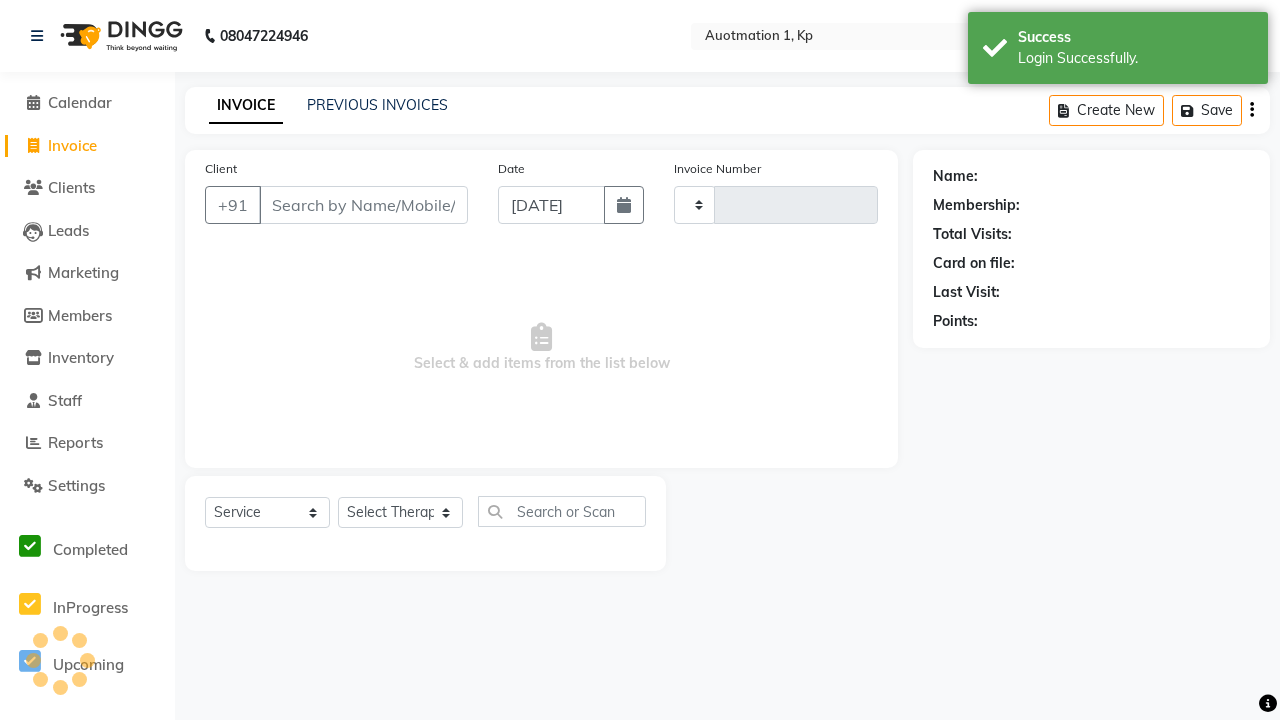 type on "2593" 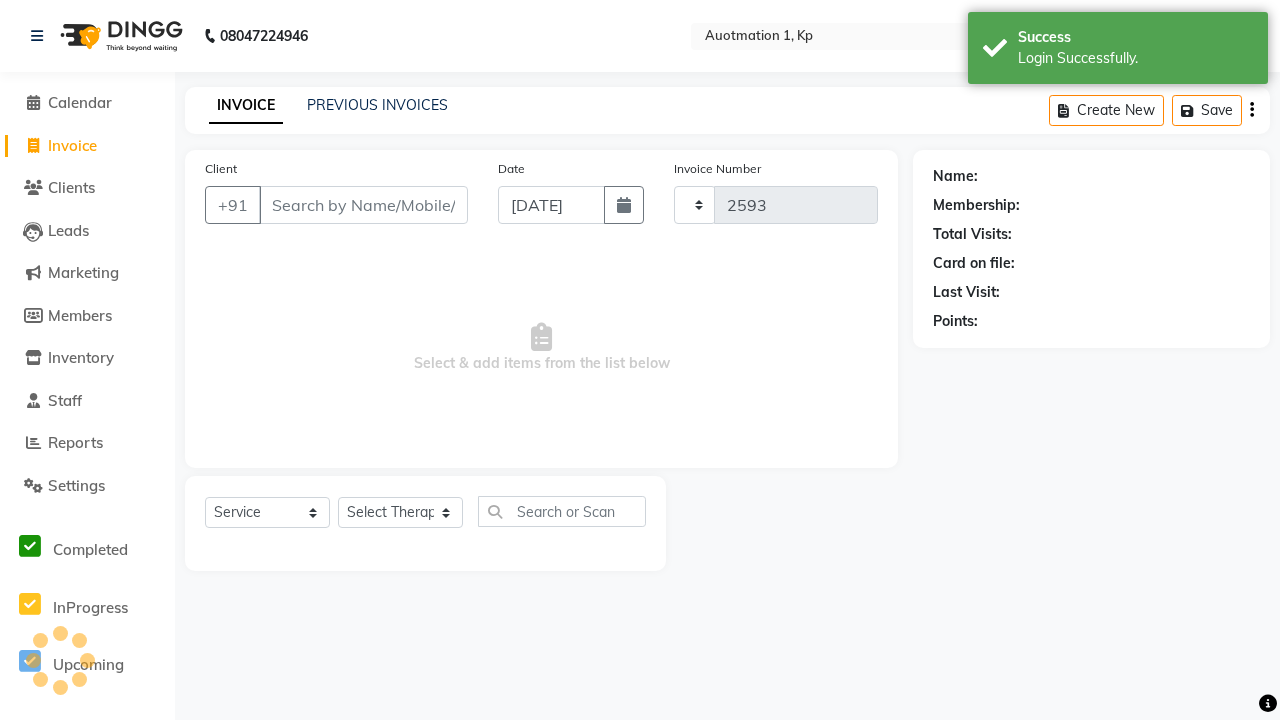 select on "150" 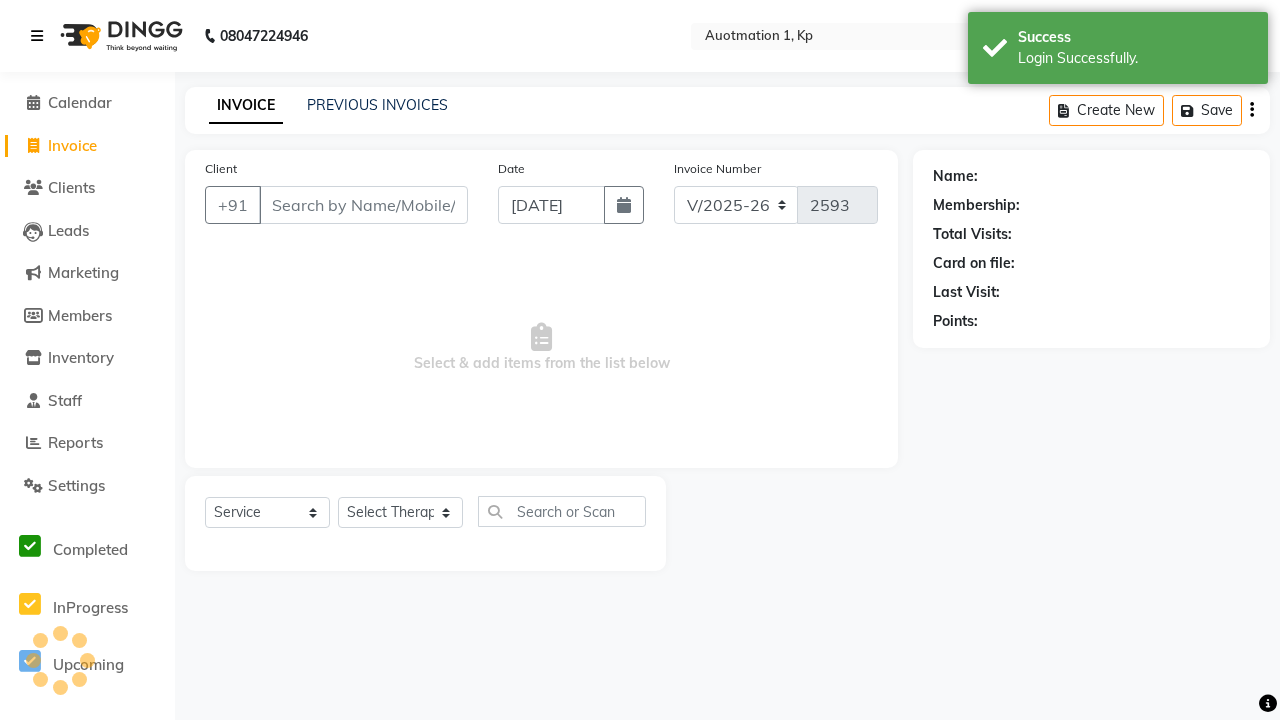 click at bounding box center (37, 36) 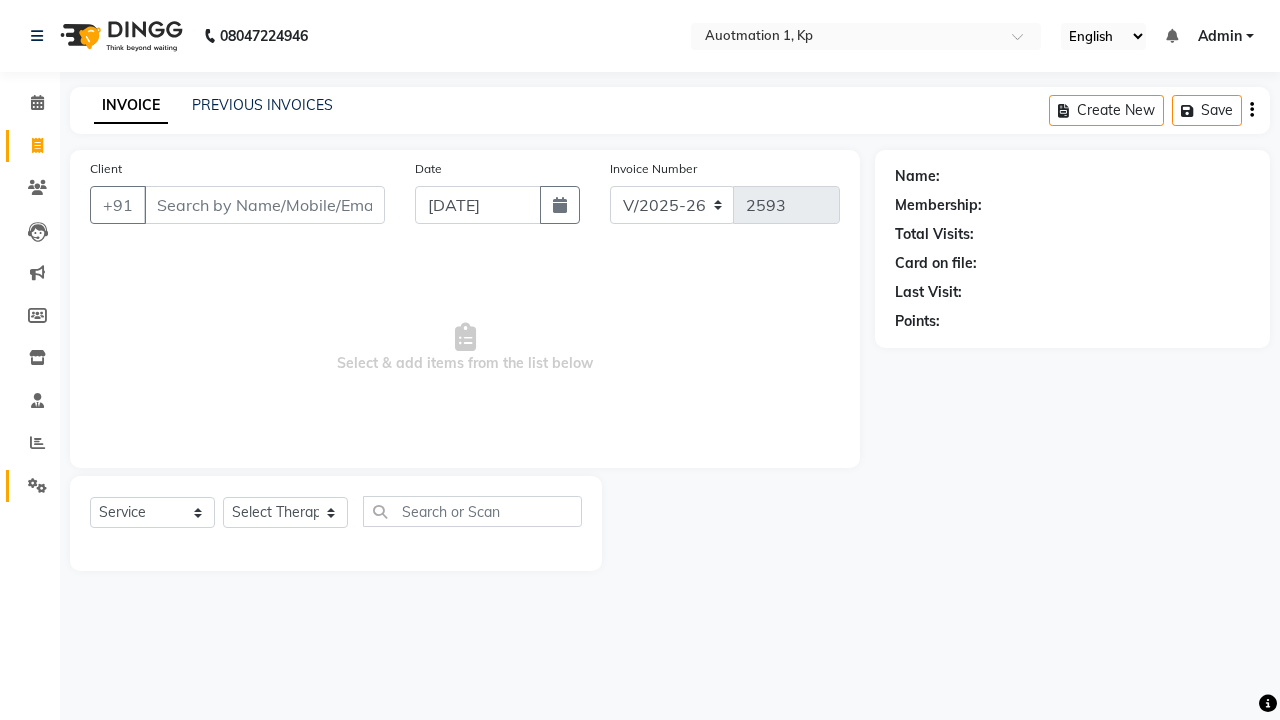 click 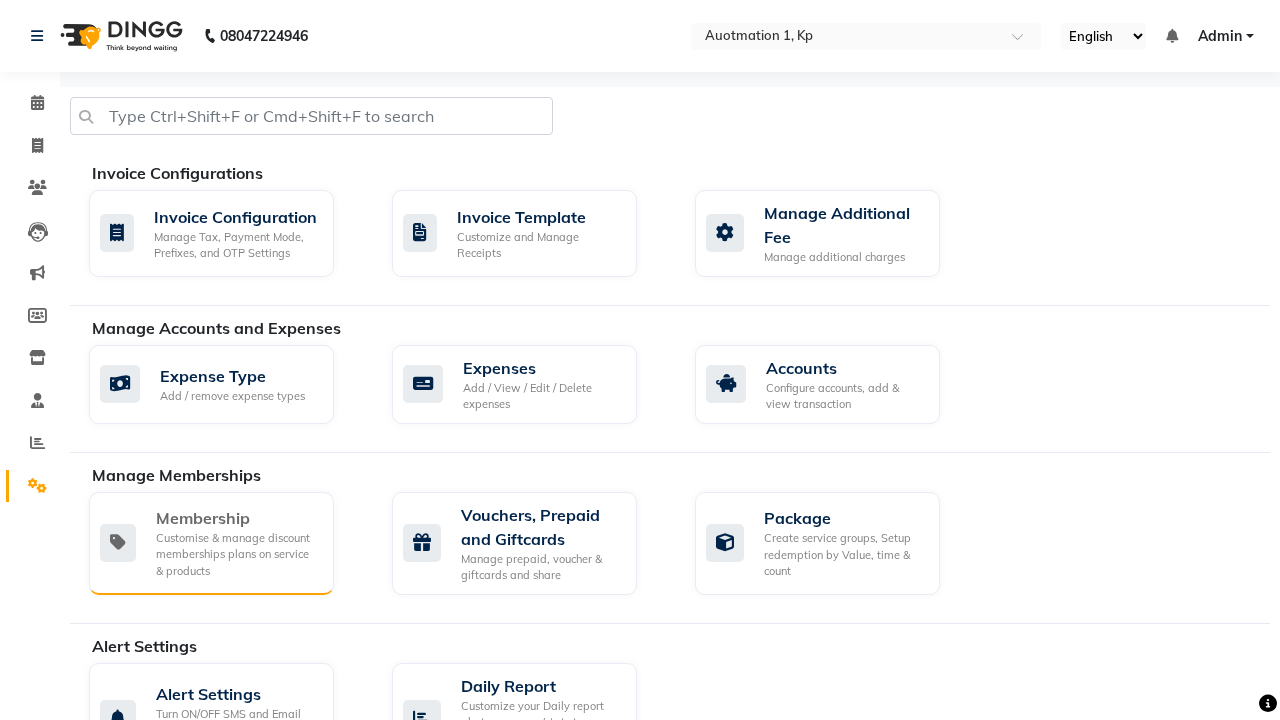 click on "Membership" 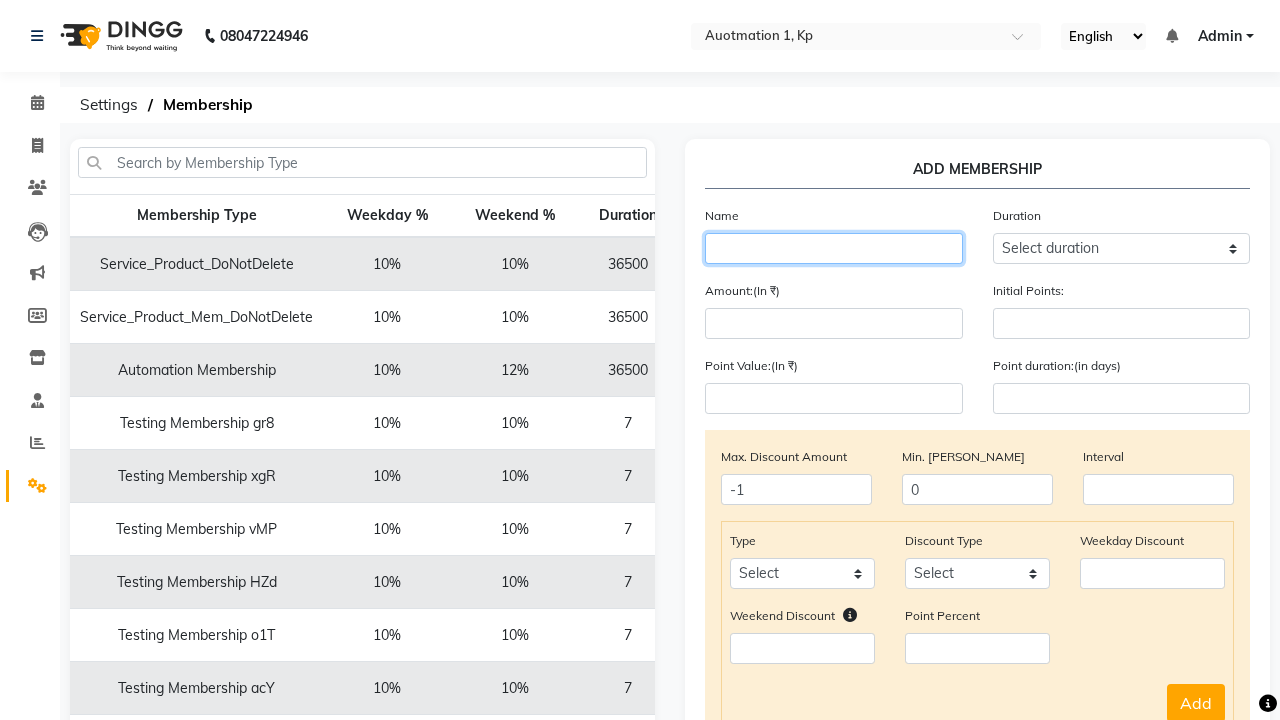 type on "Testing Membership r3n" 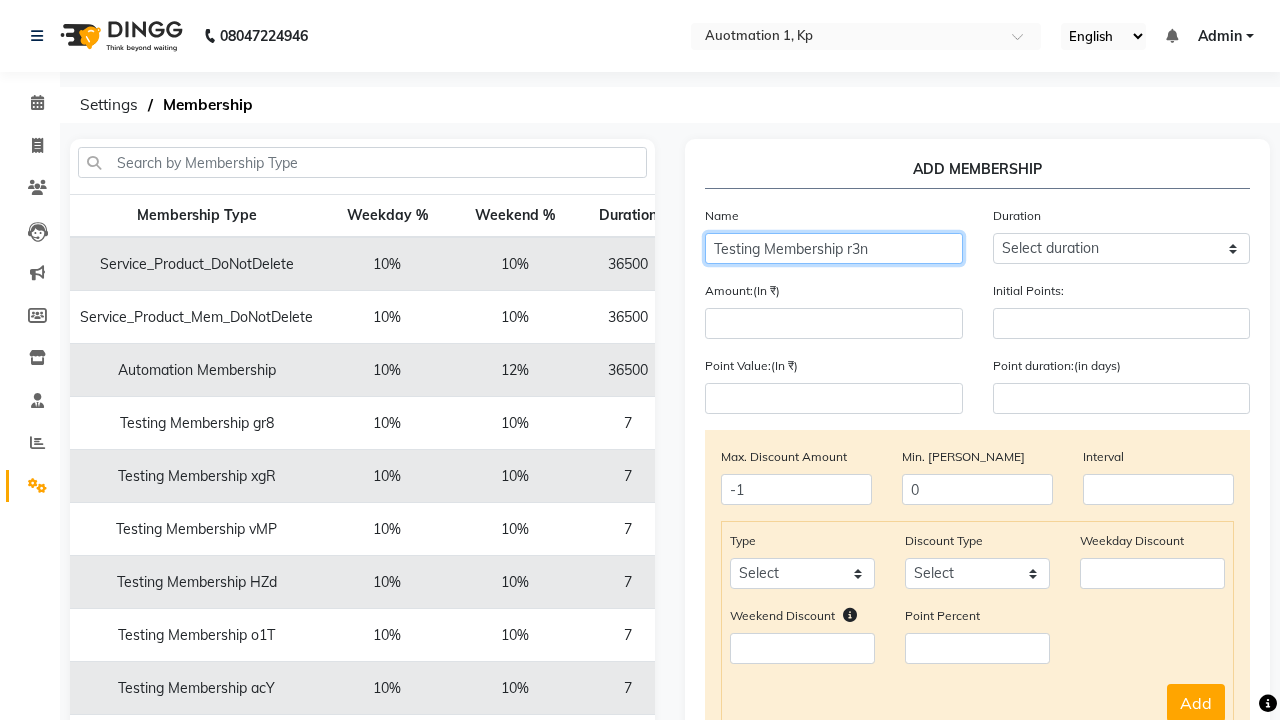 select on "1: 7" 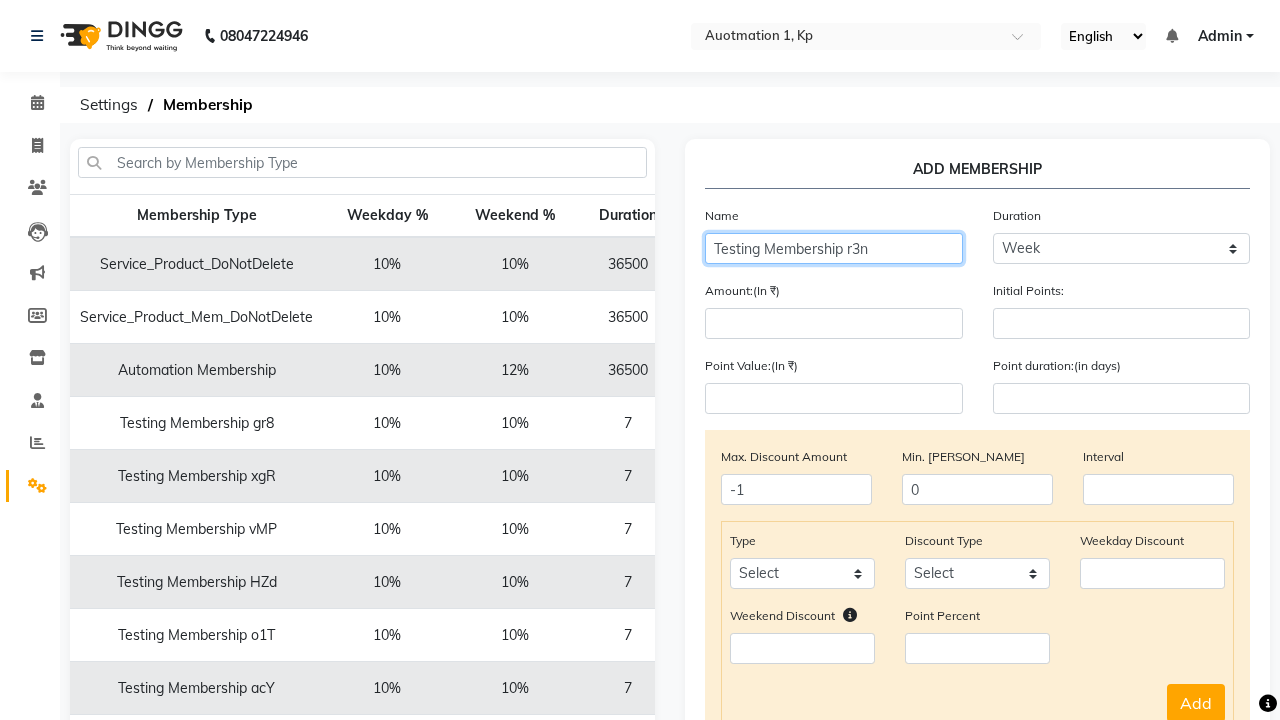 type on "7" 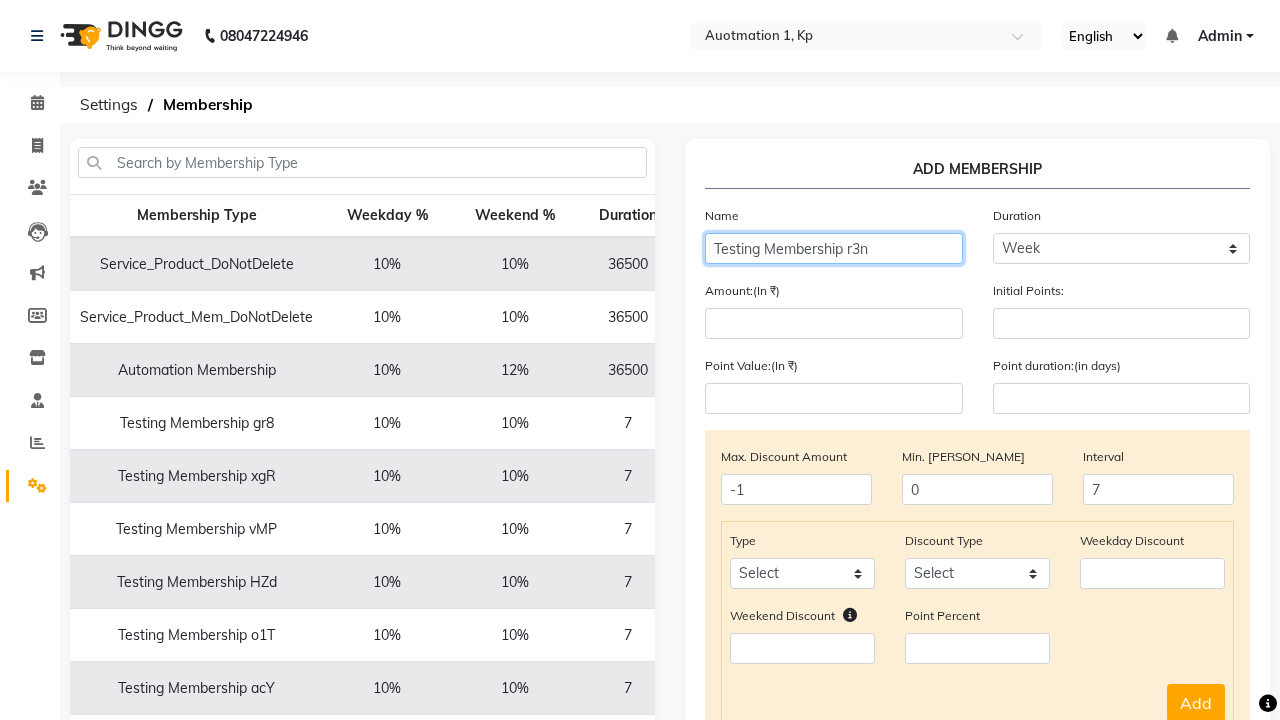 type on "Testing Membership r3n" 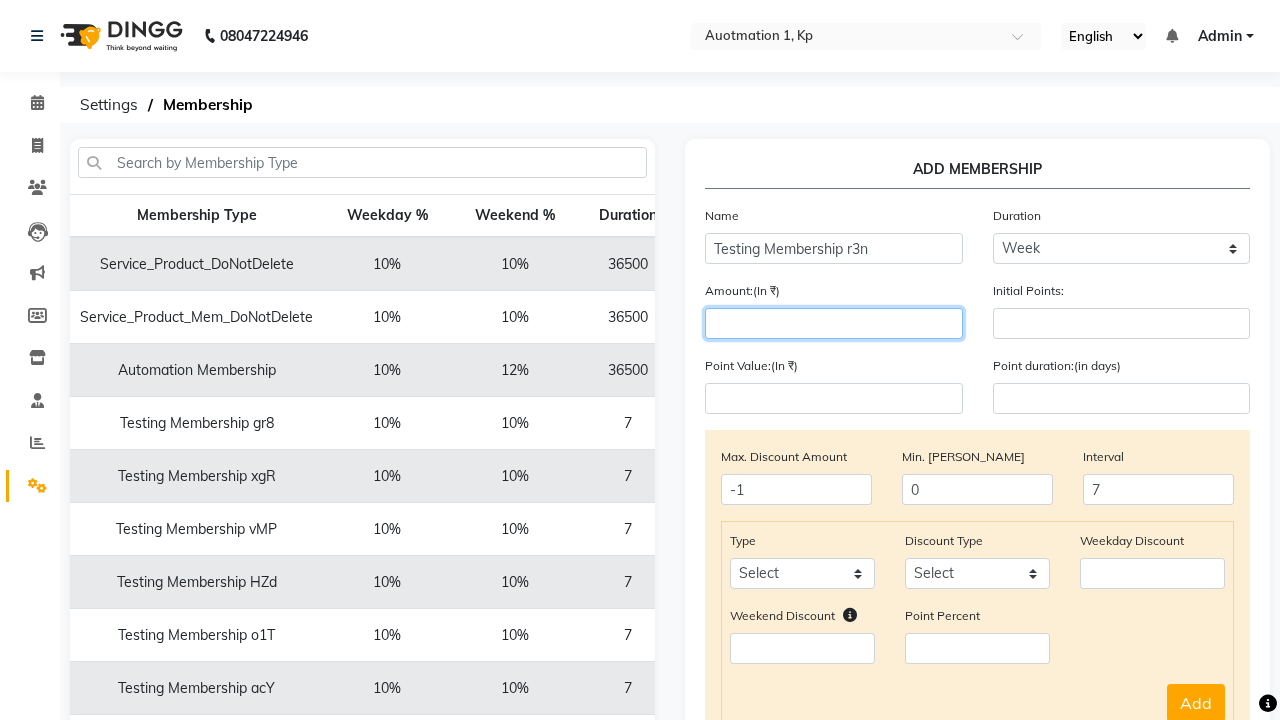 type on "1000" 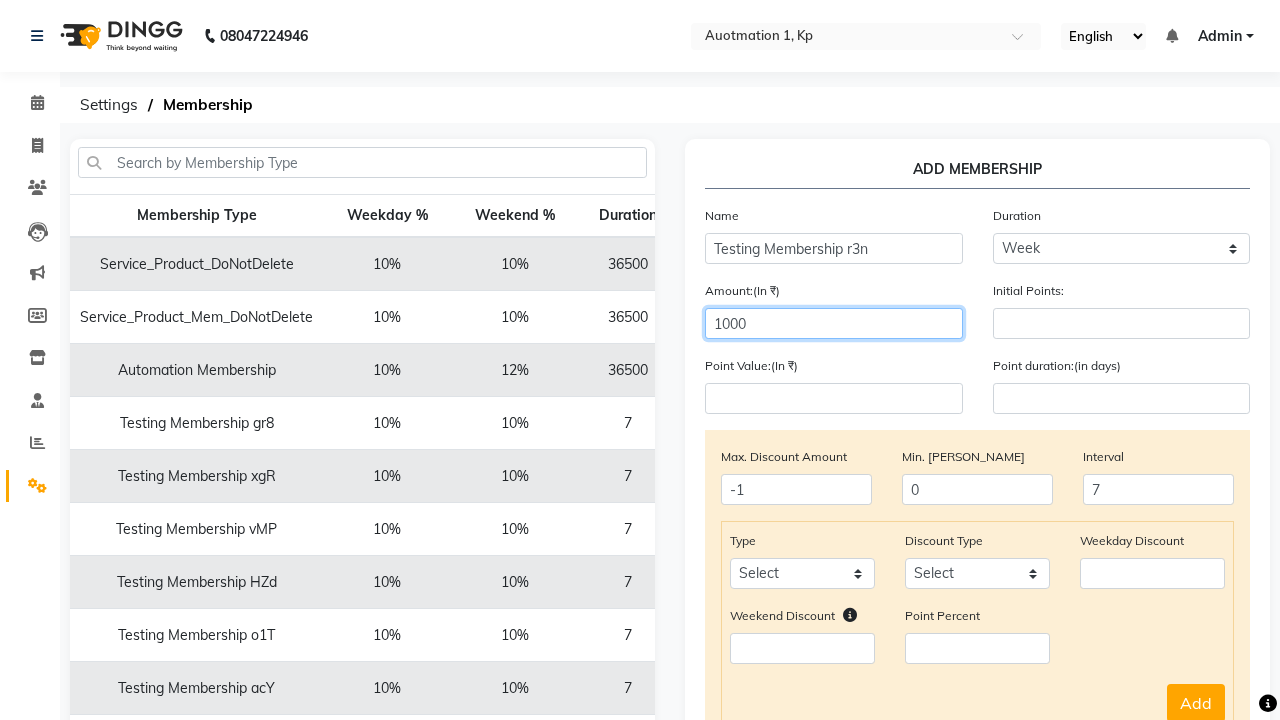 select on "service" 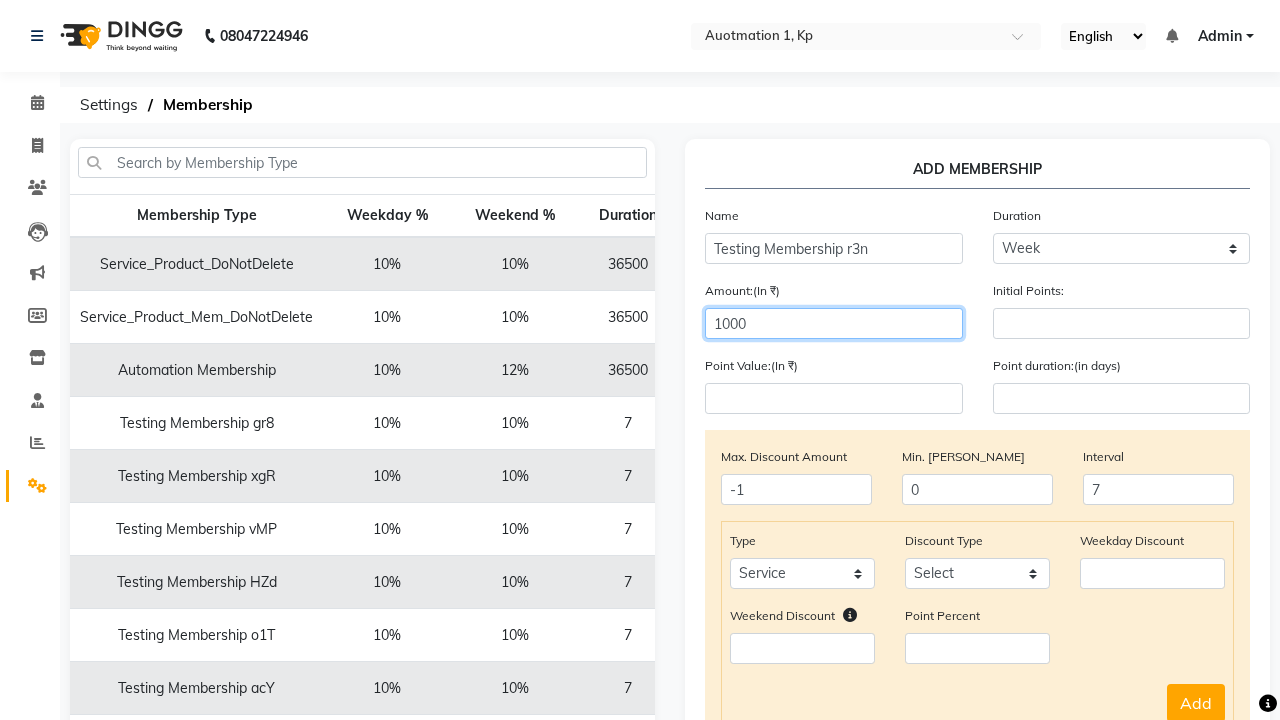 select on "Percent" 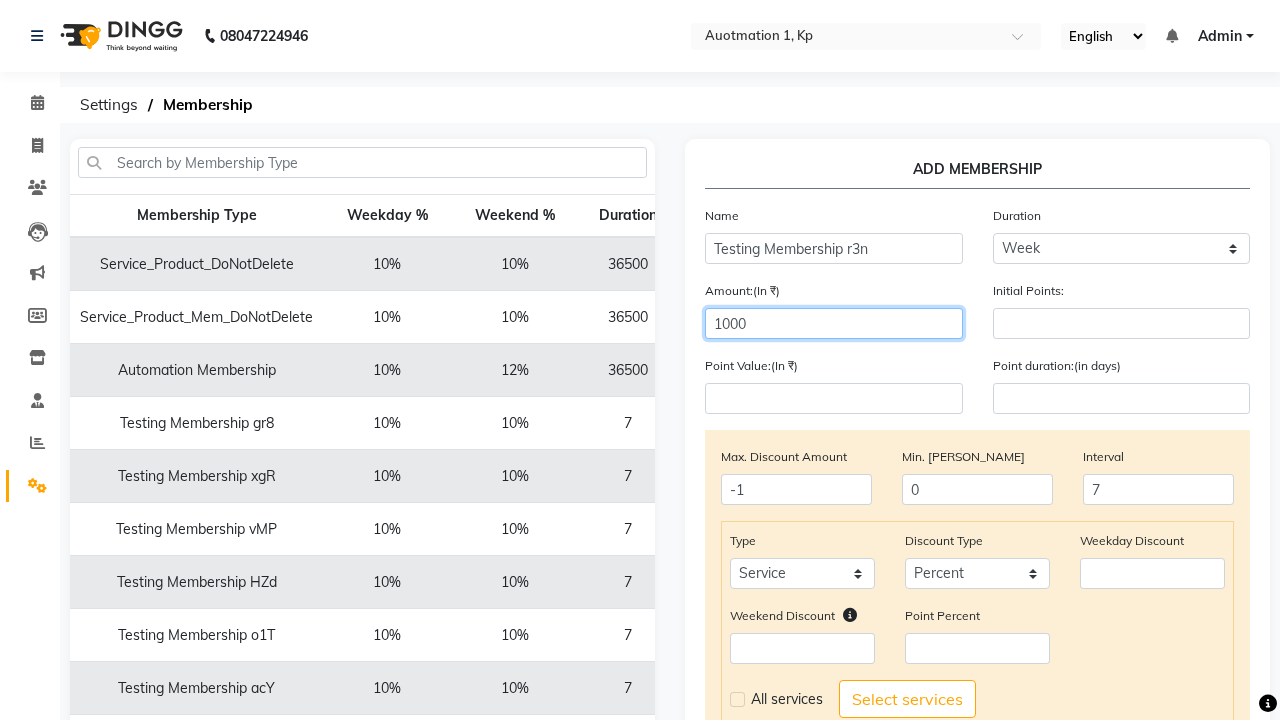 type on "1000" 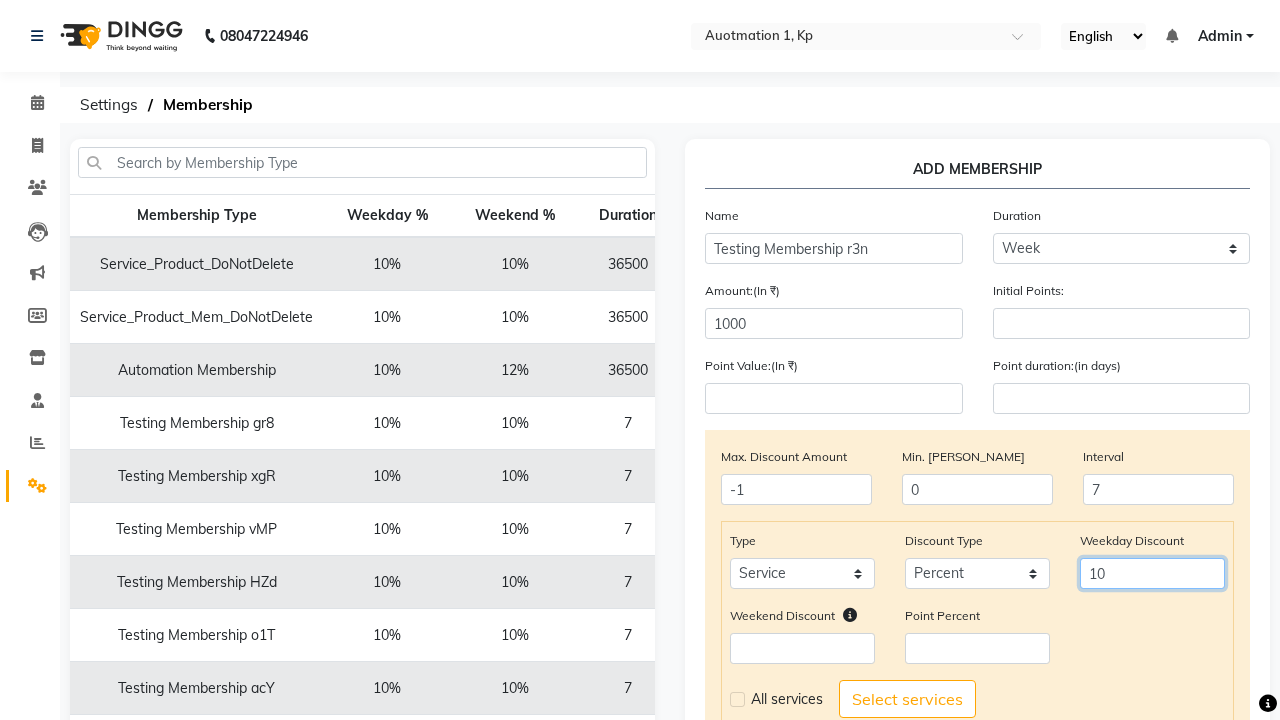 type on "10" 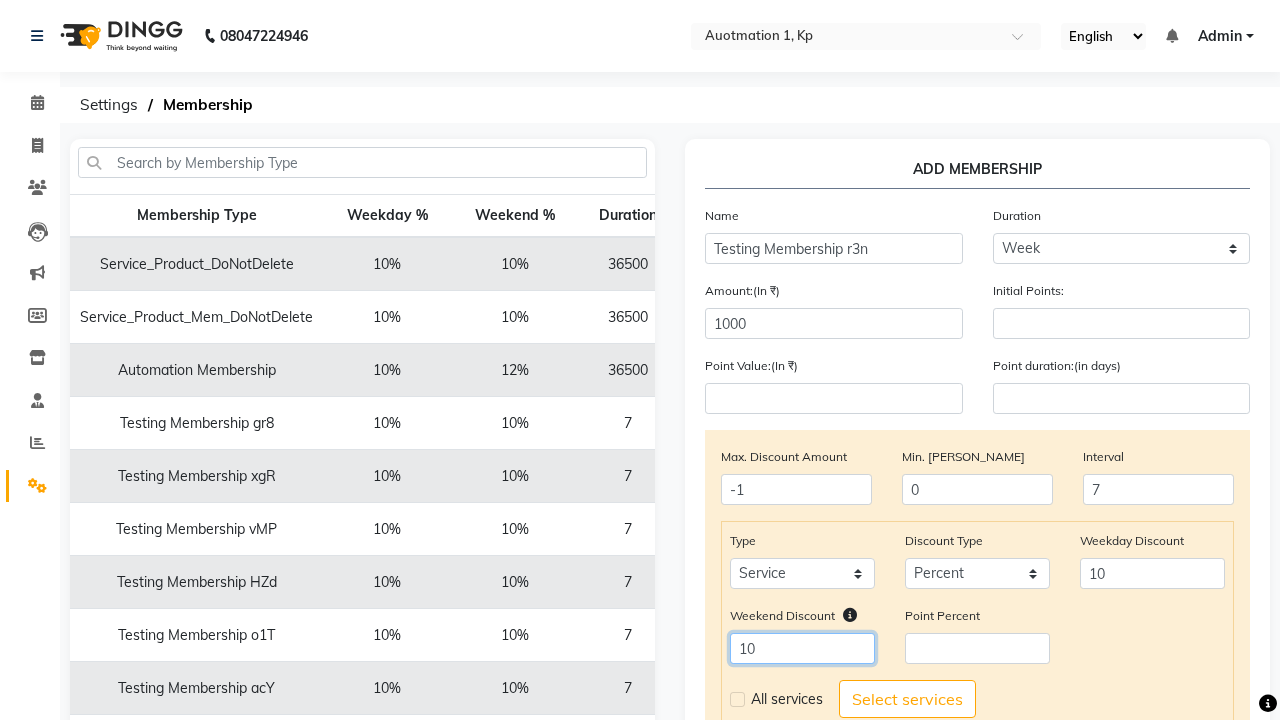 type on "10" 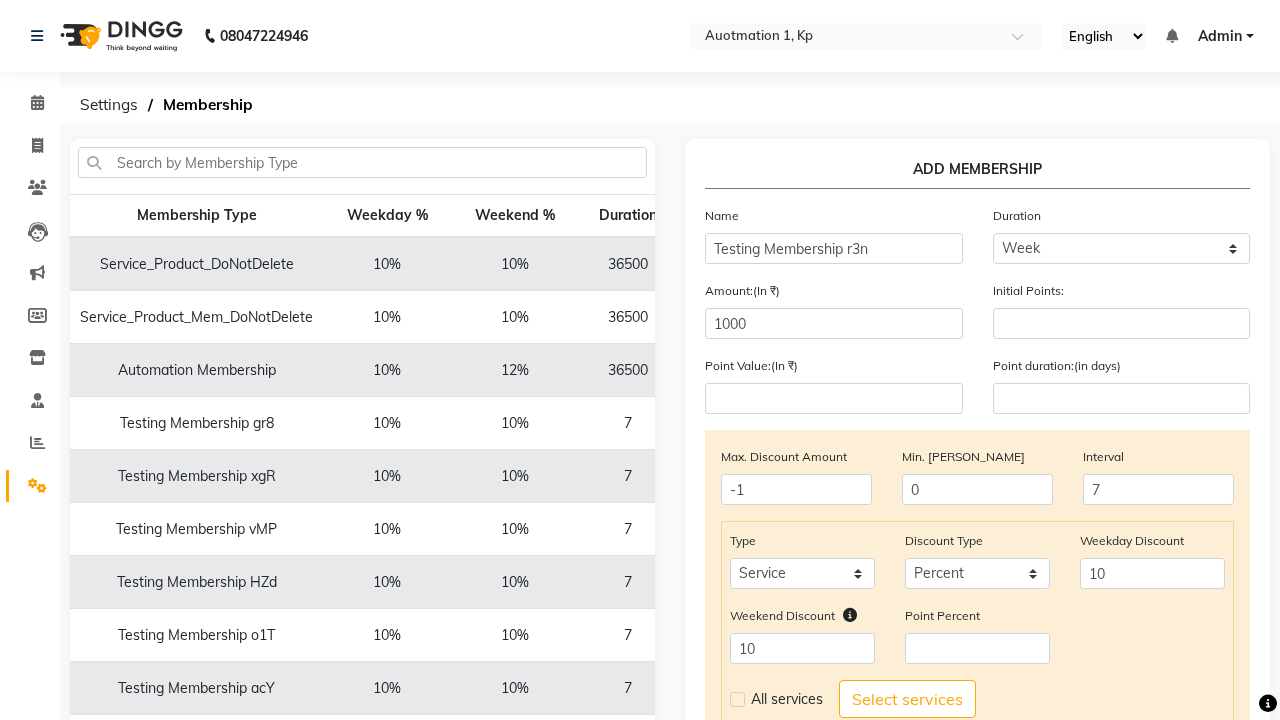 click 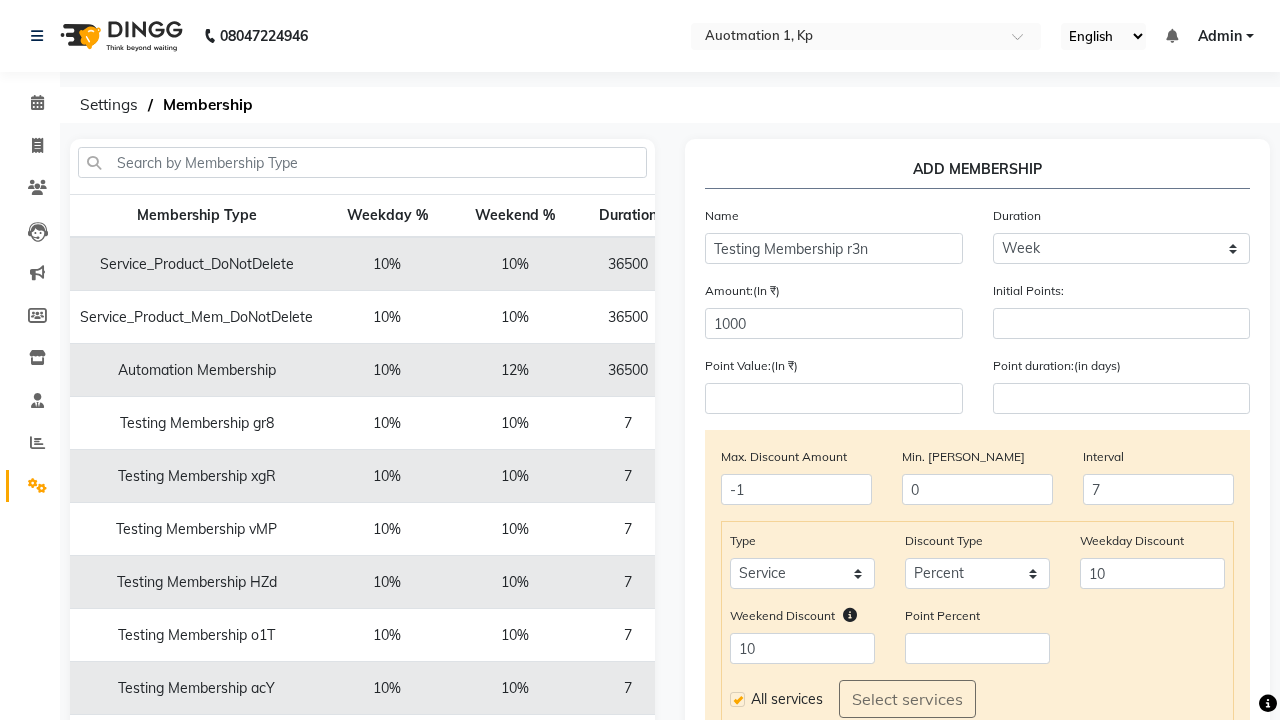 click on "Add" 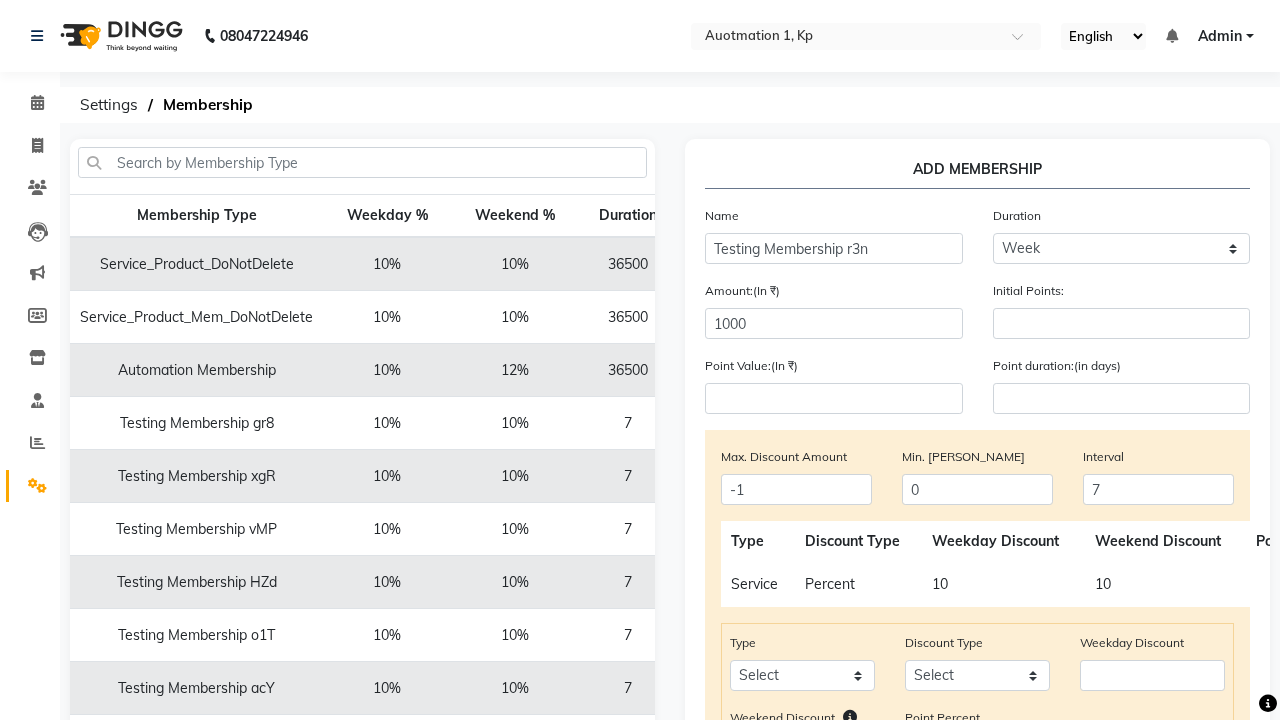 scroll, scrollTop: 334, scrollLeft: 0, axis: vertical 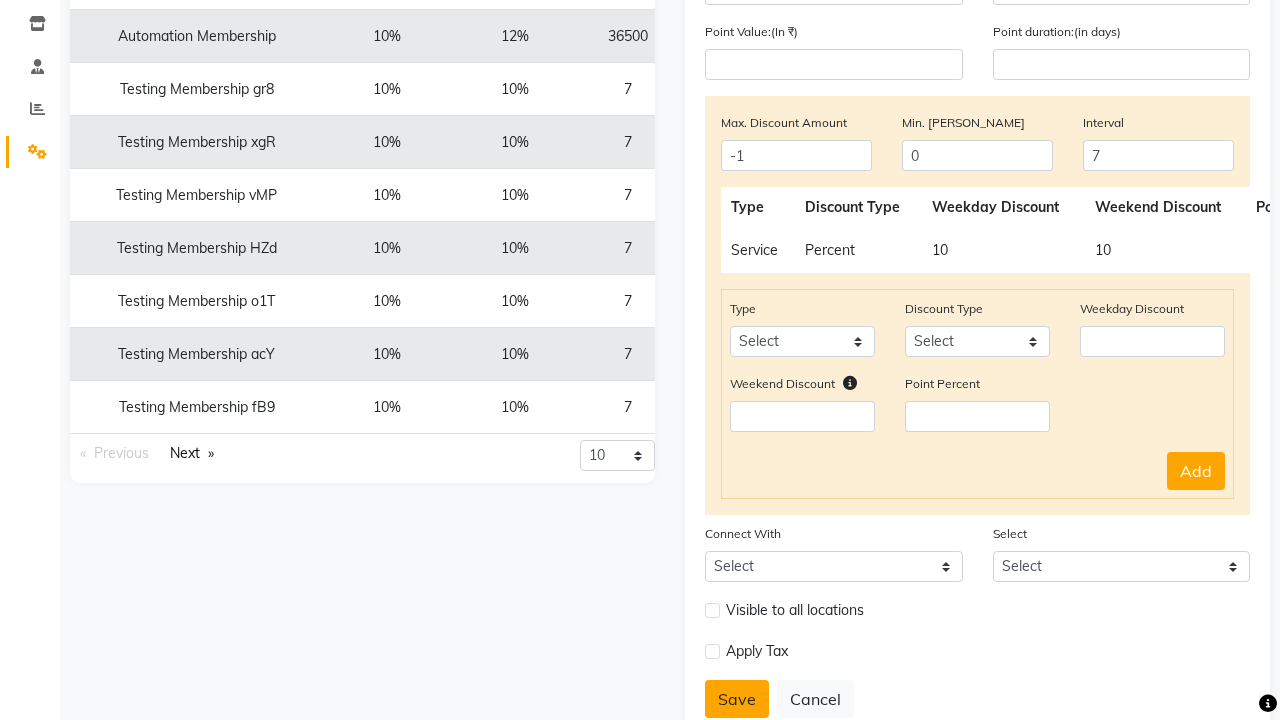 click on "Save" 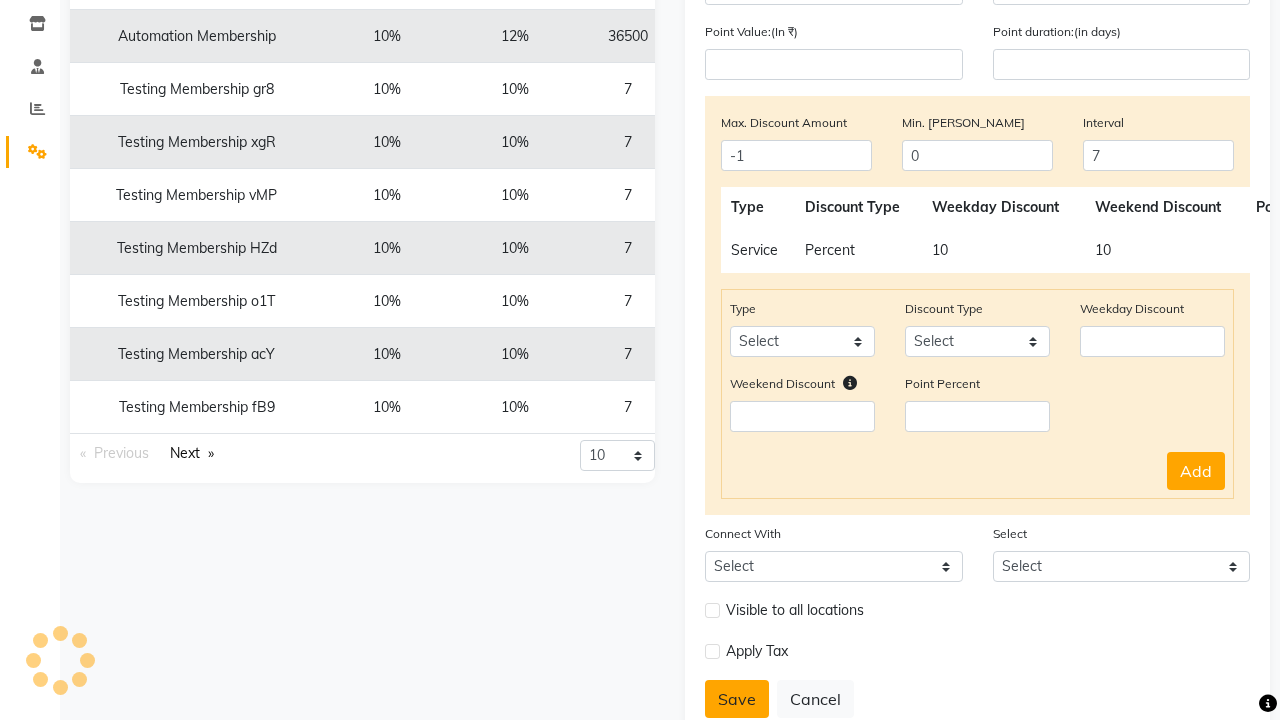 type 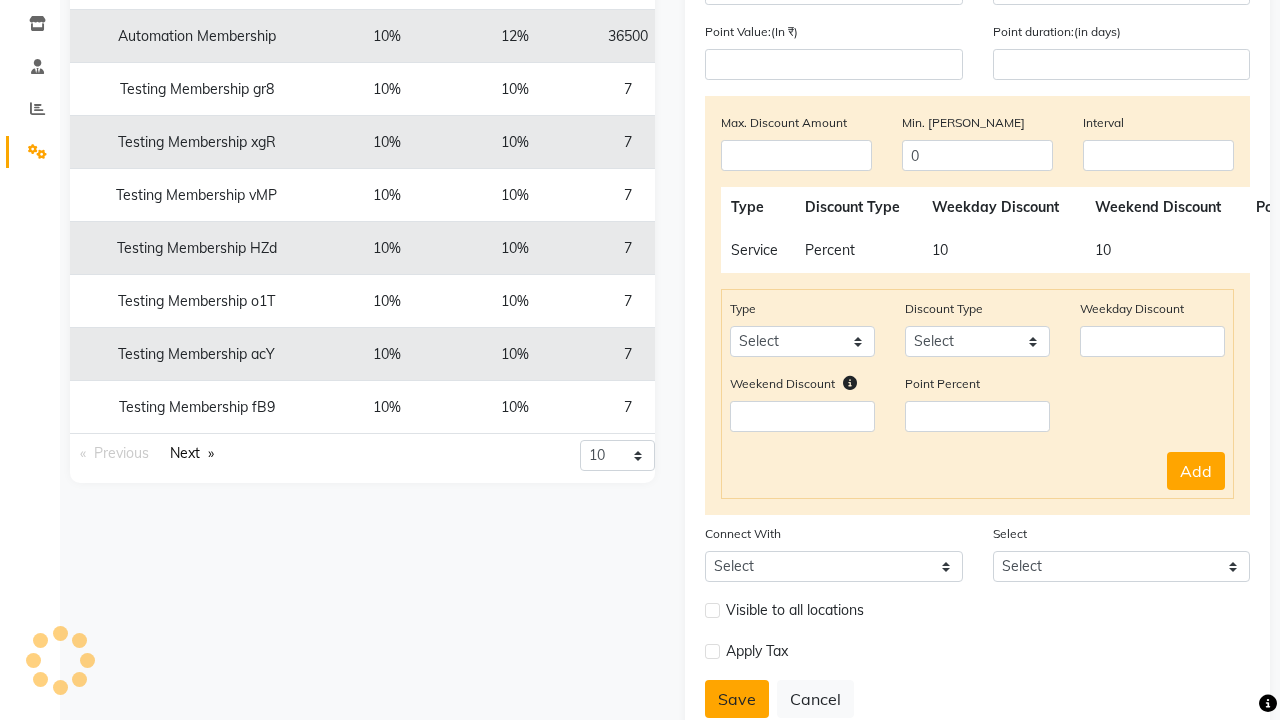 scroll, scrollTop: 296, scrollLeft: 0, axis: vertical 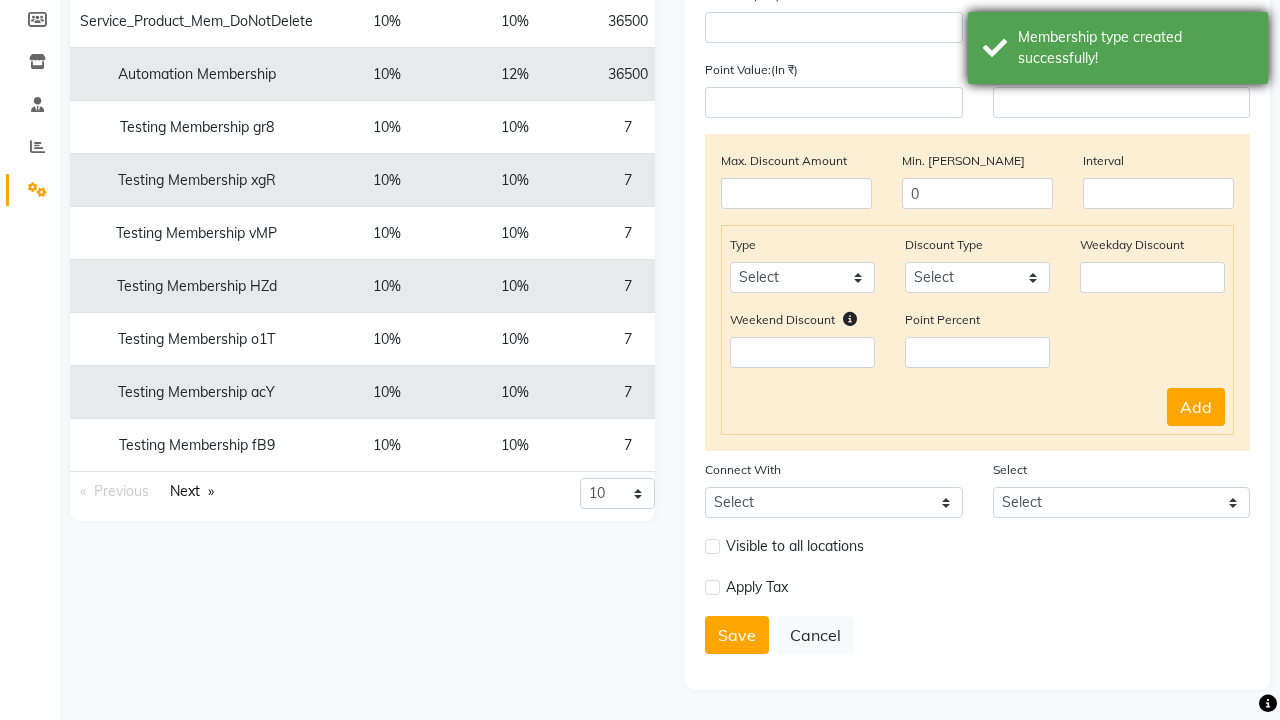 click on "Membership type created successfully!" at bounding box center [1135, 48] 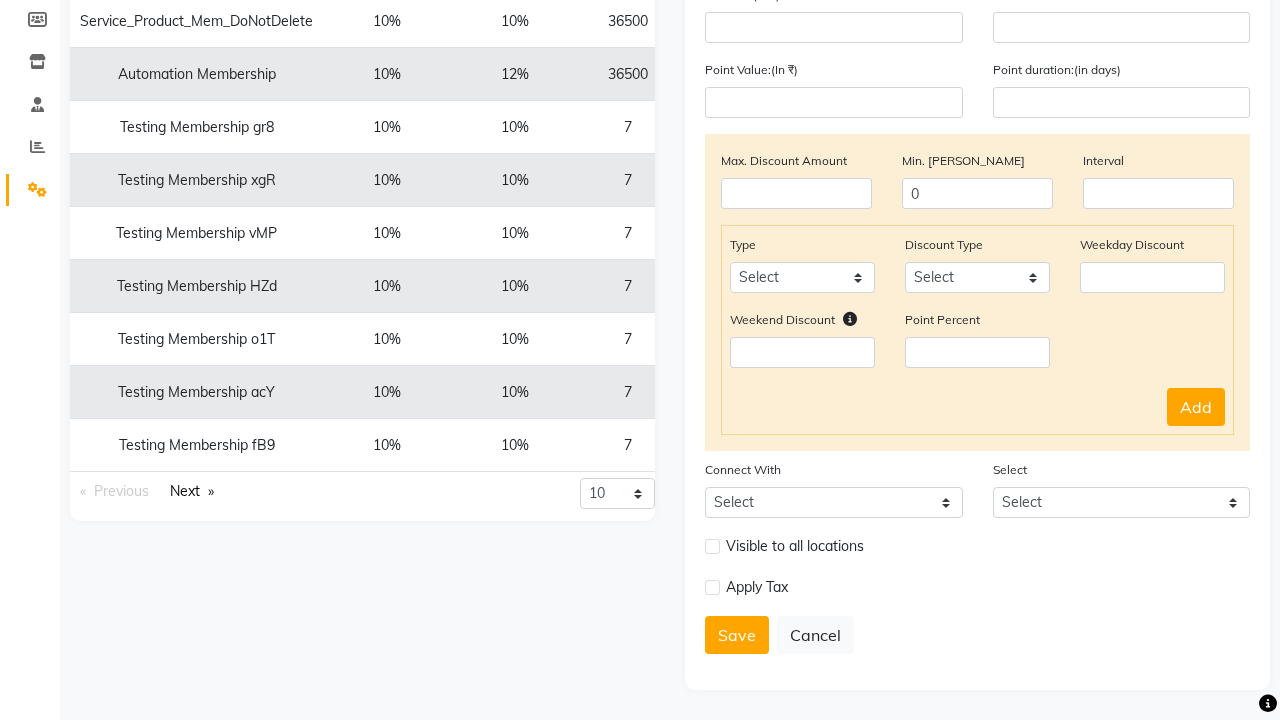 click at bounding box center [37, -260] 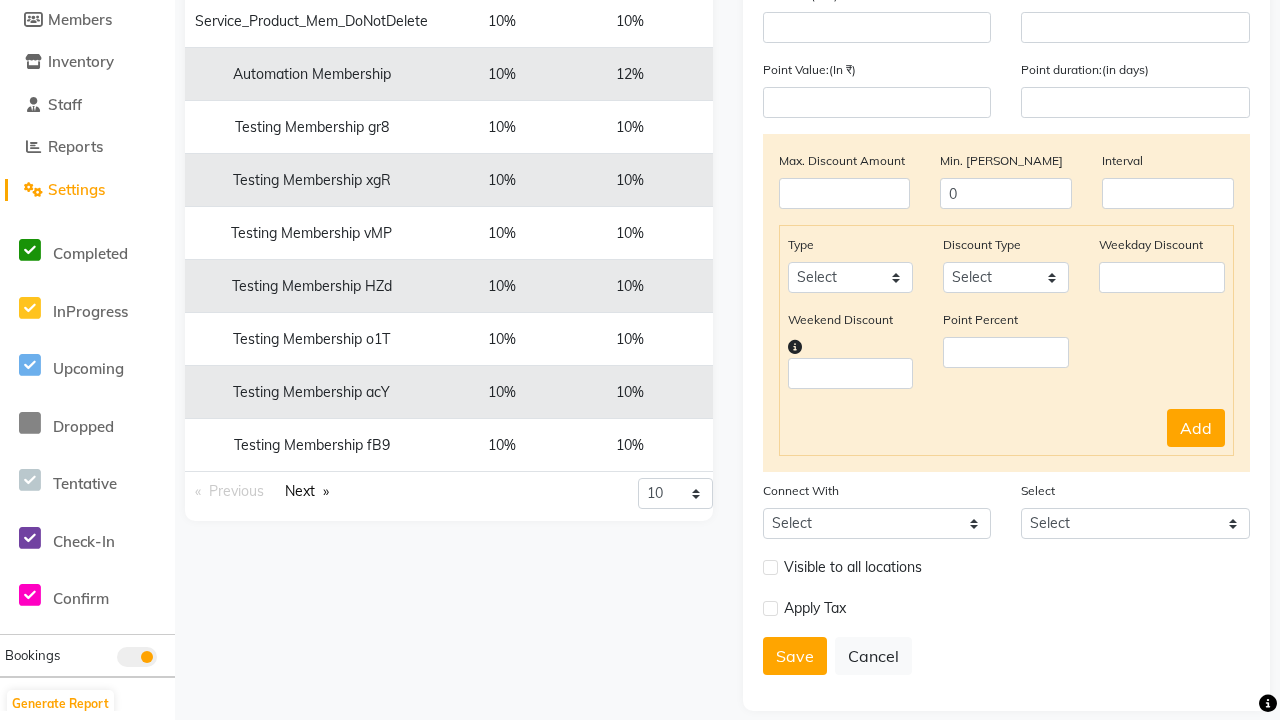 scroll, scrollTop: 0, scrollLeft: 0, axis: both 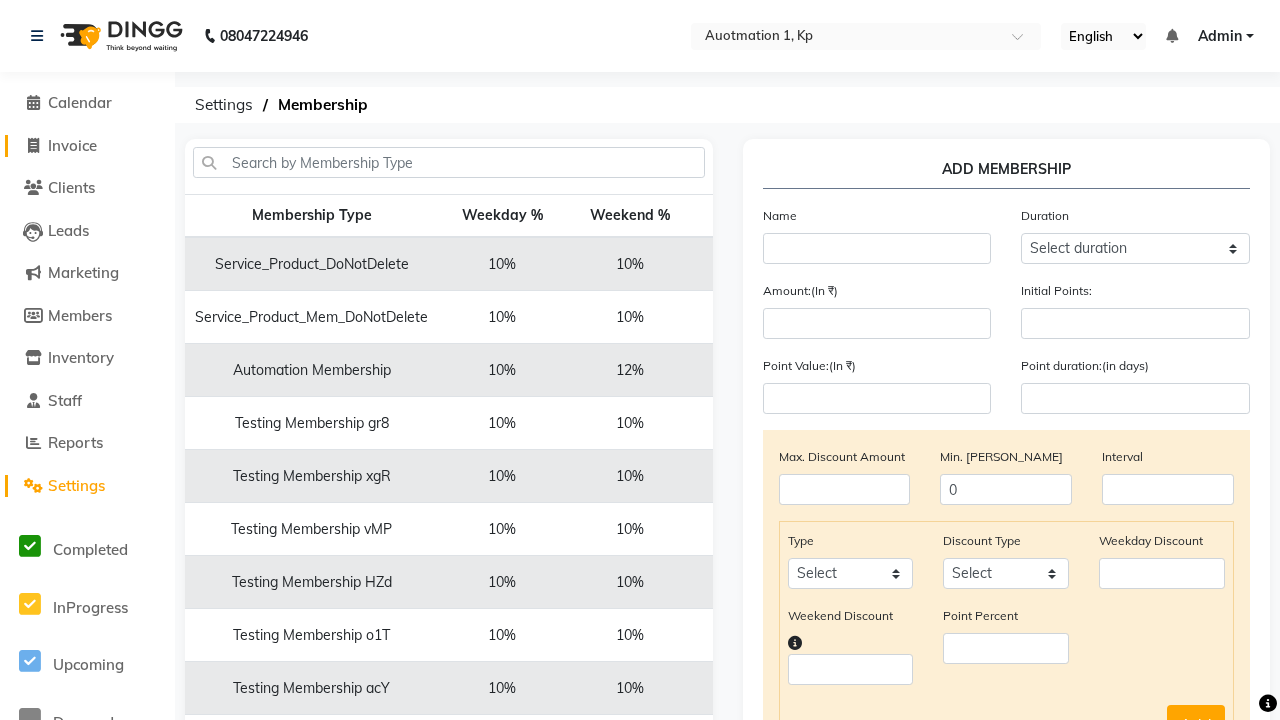 click on "Invoice" 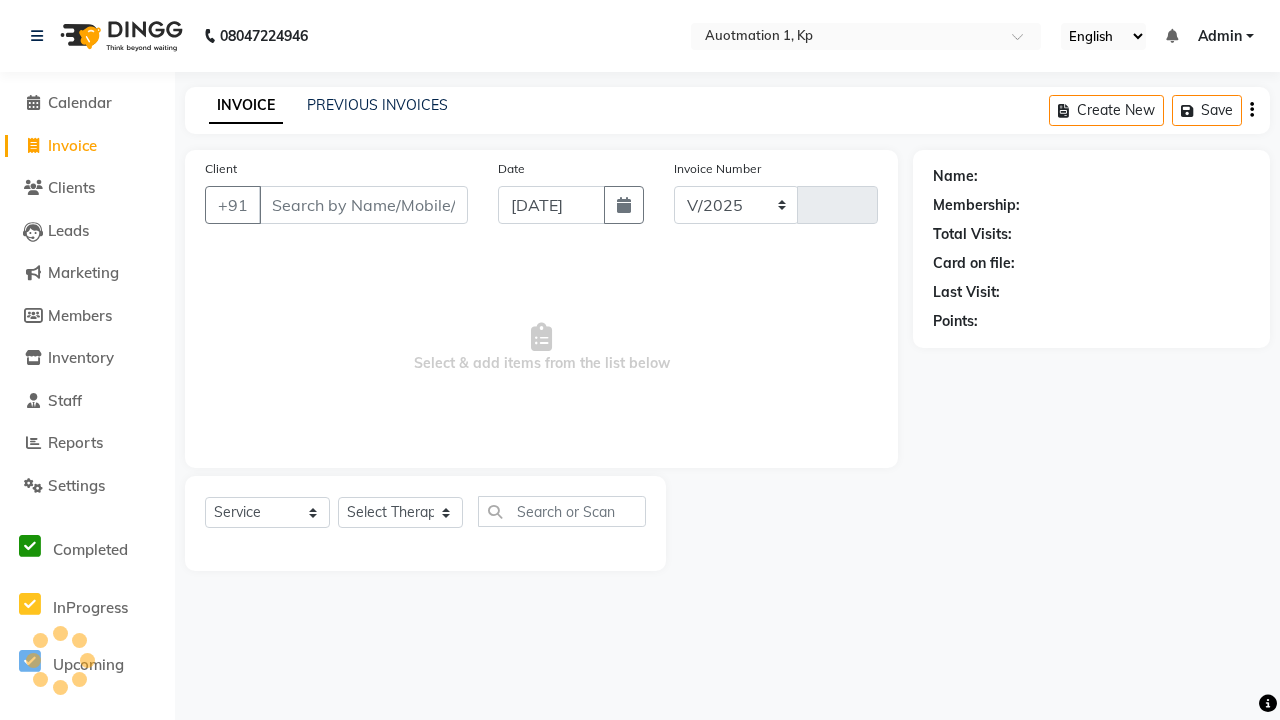 select on "150" 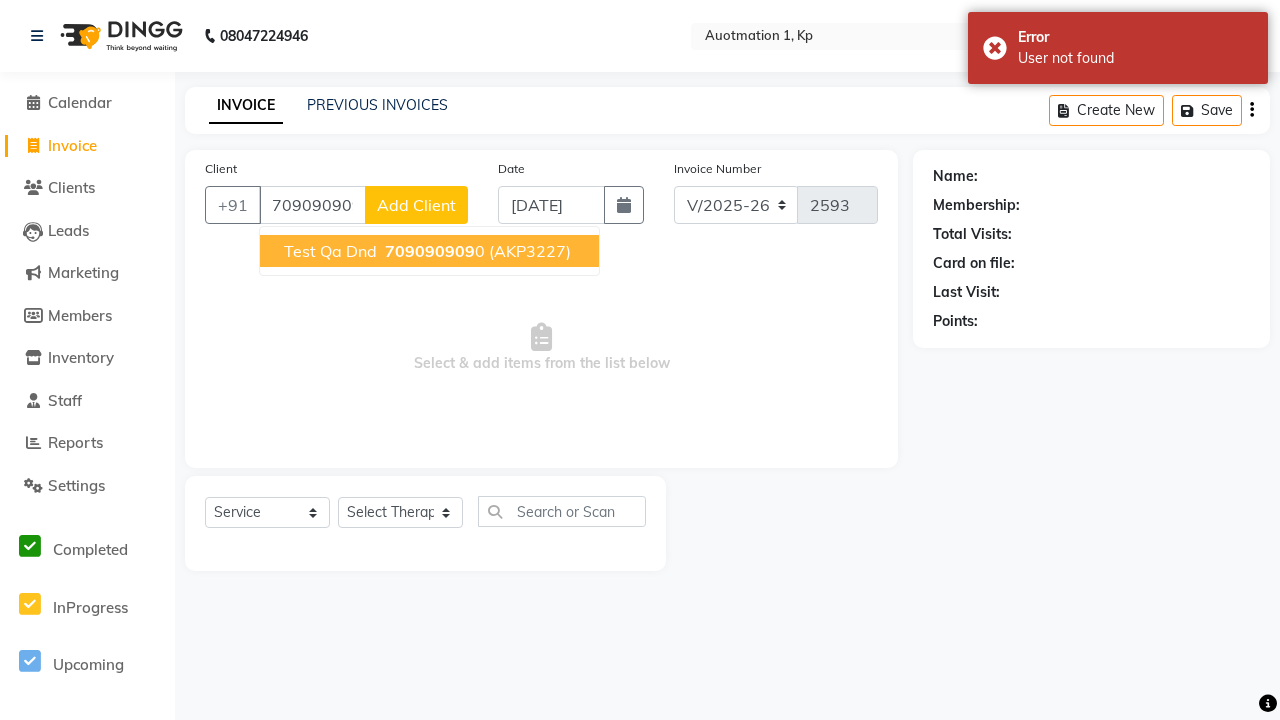 click on "709090909" at bounding box center (430, 251) 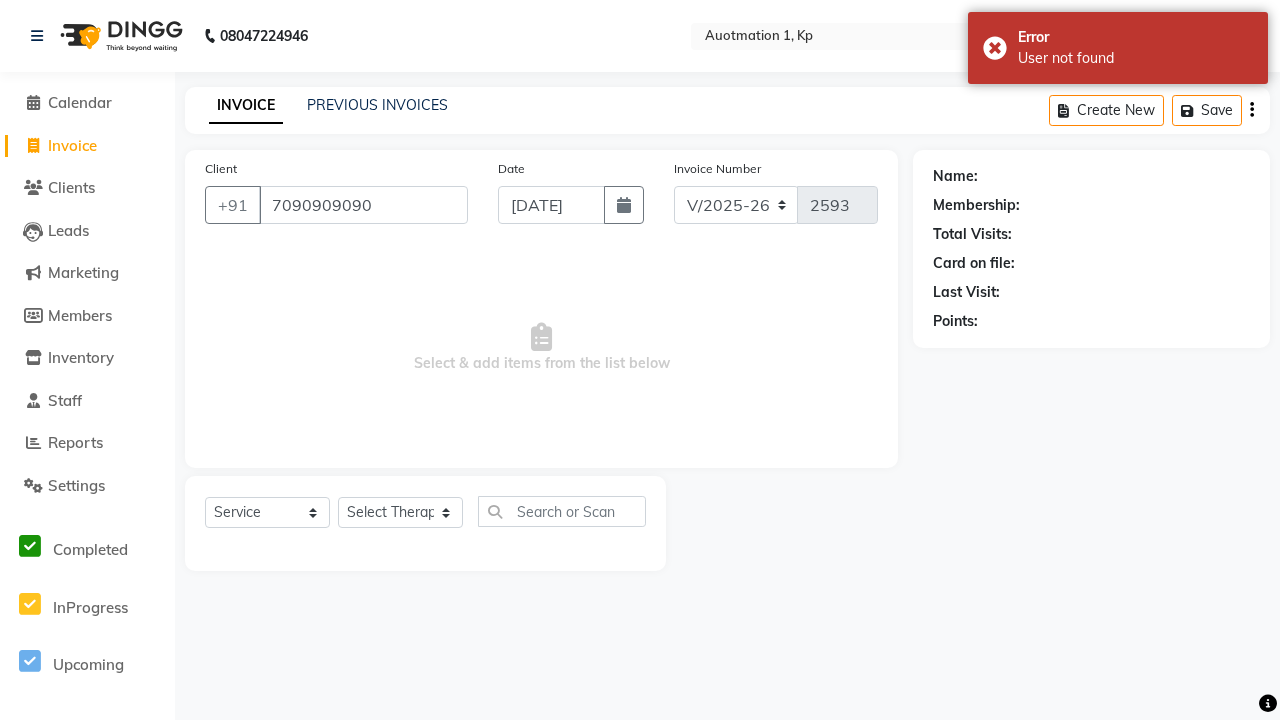 type on "7090909090" 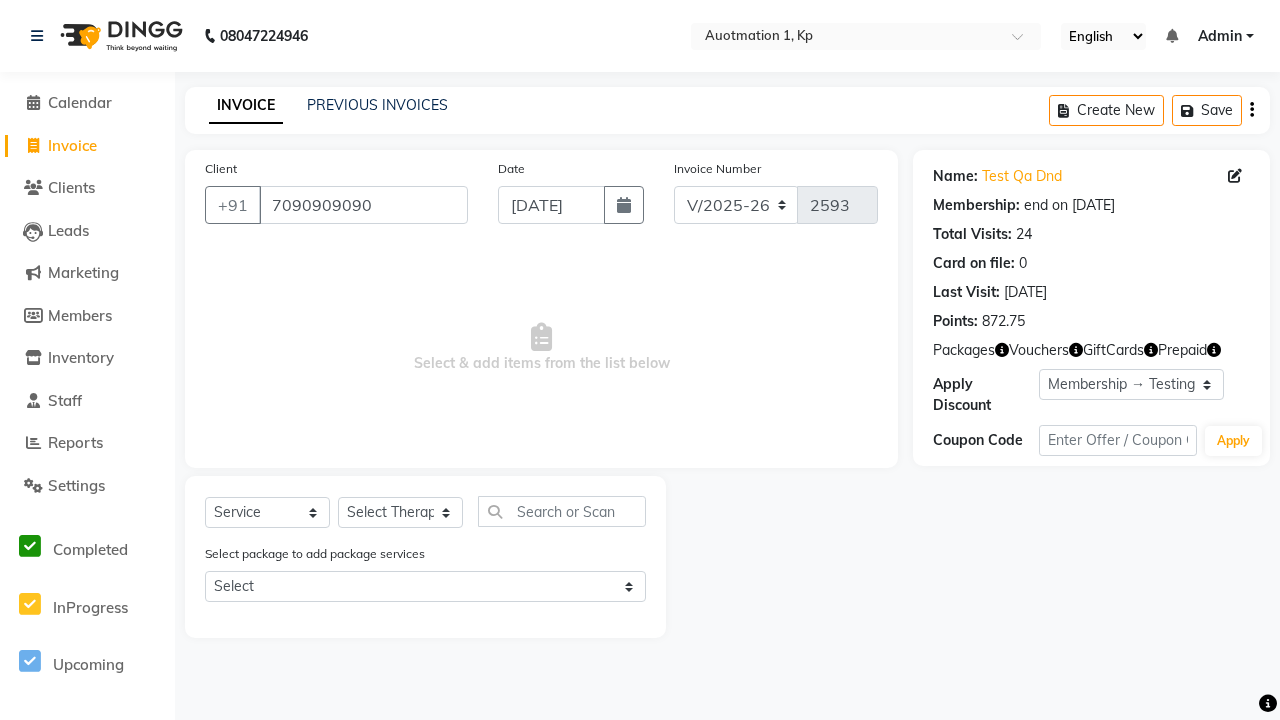 select on "membership" 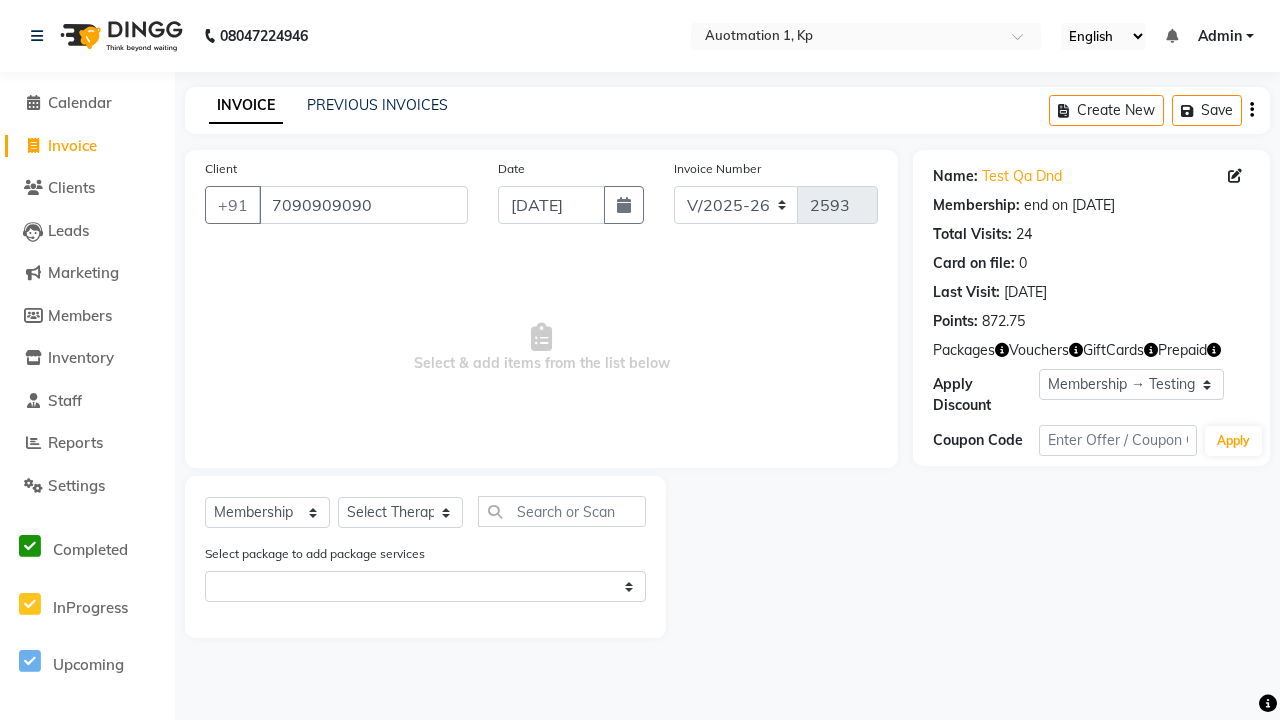 select on "5439" 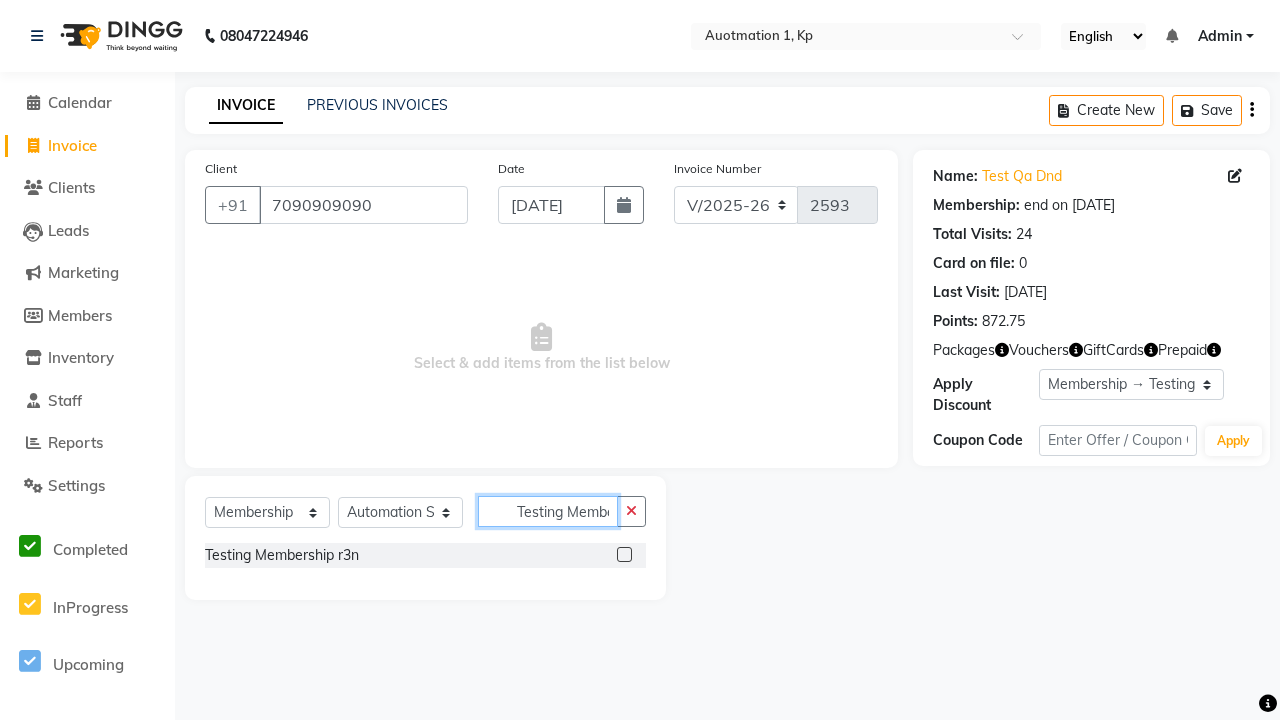 scroll, scrollTop: 0, scrollLeft: 34, axis: horizontal 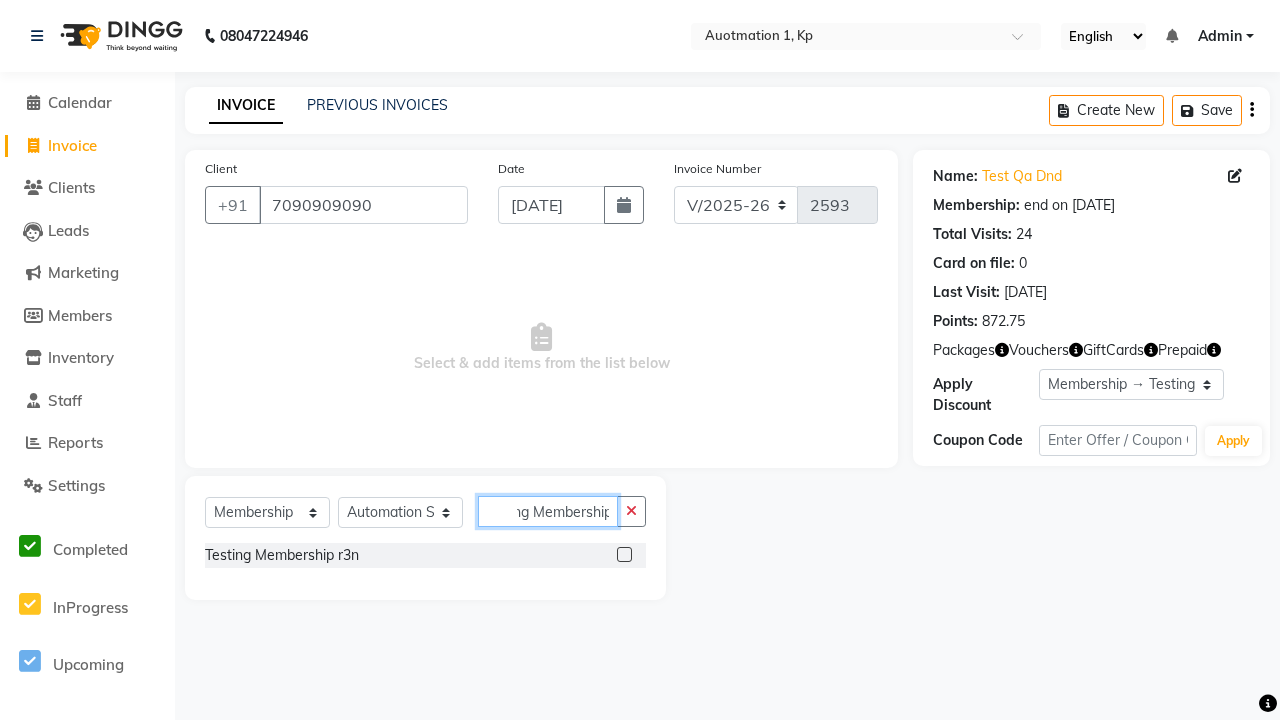 type on "Testing Membership r3n" 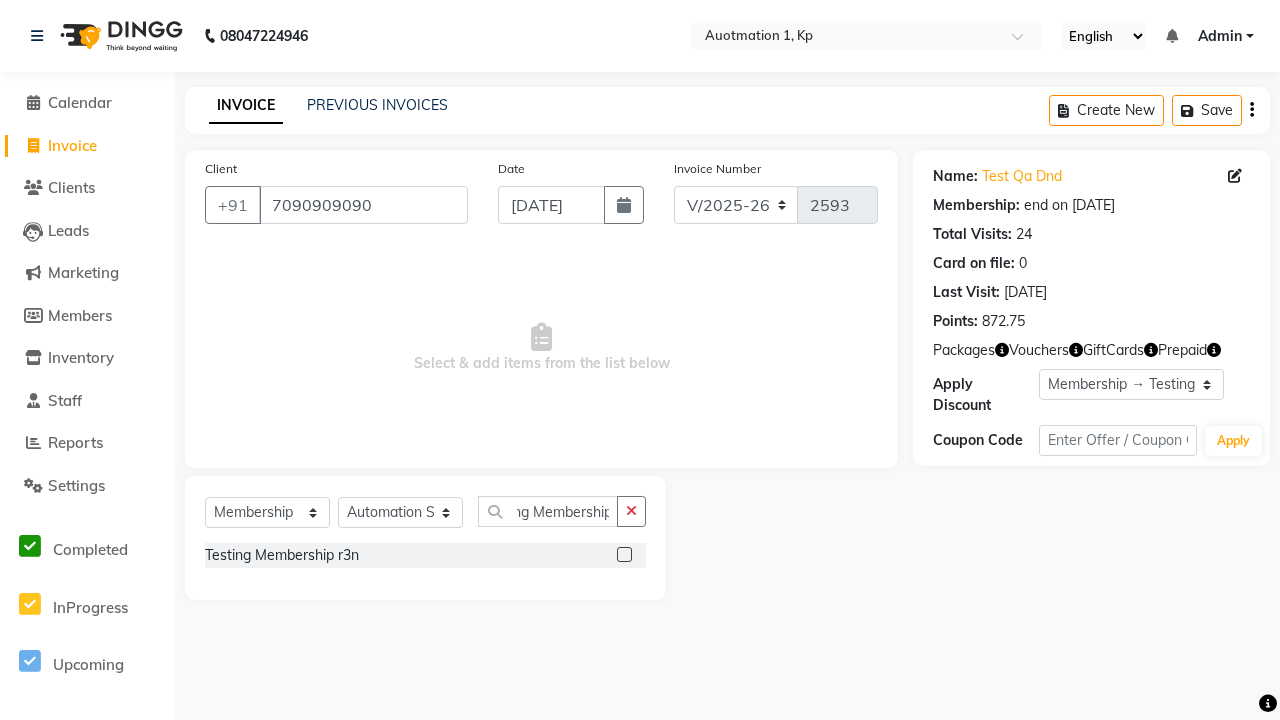 click 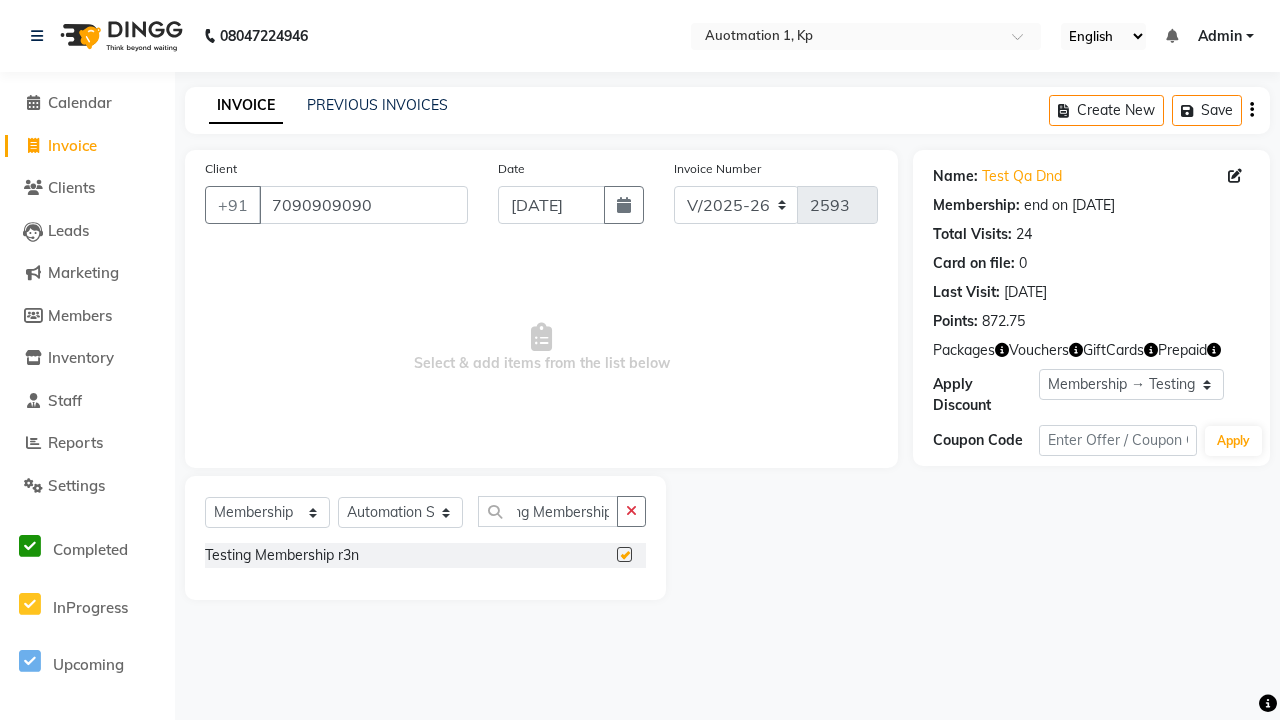 select on "select" 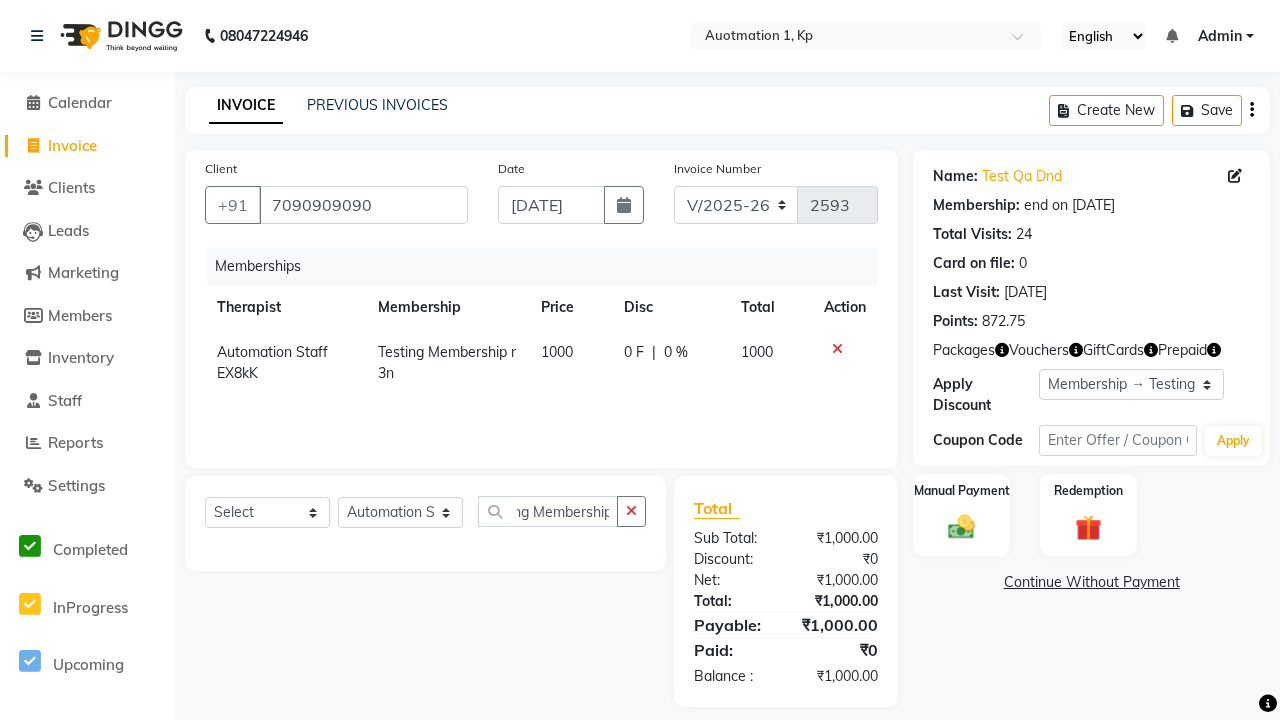 scroll, scrollTop: 0, scrollLeft: 0, axis: both 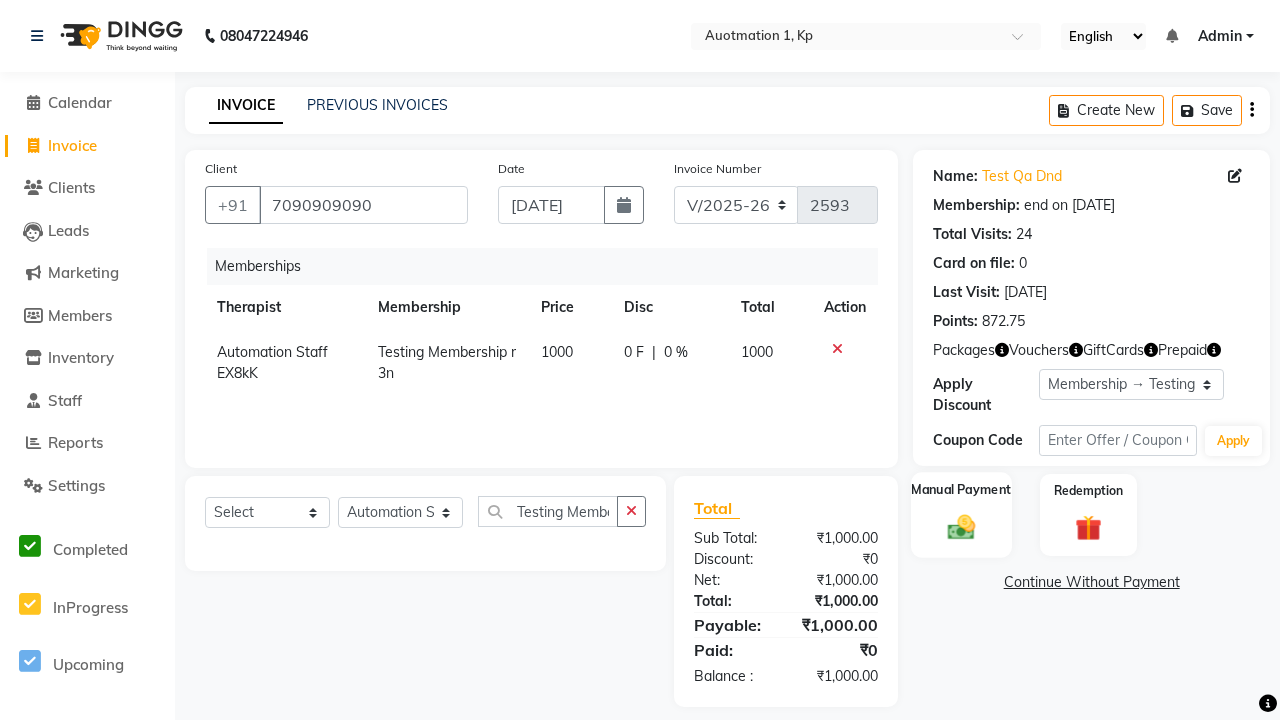 click 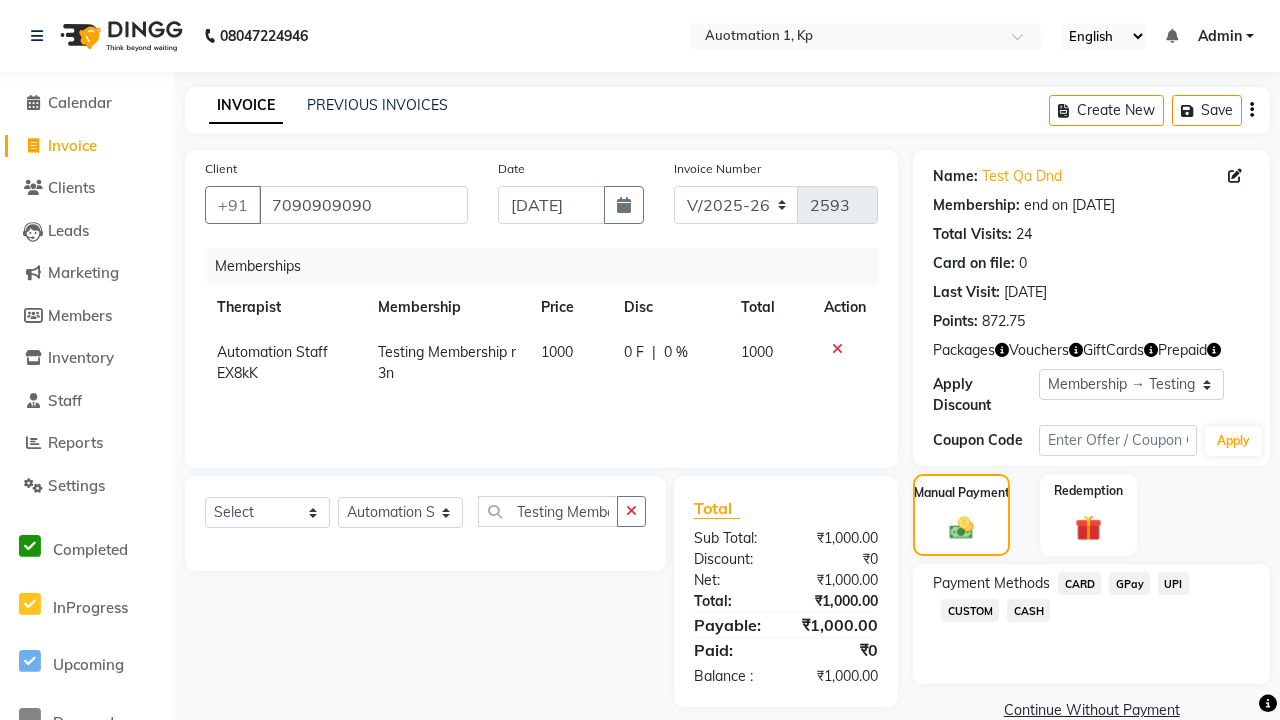 click on "CARD" 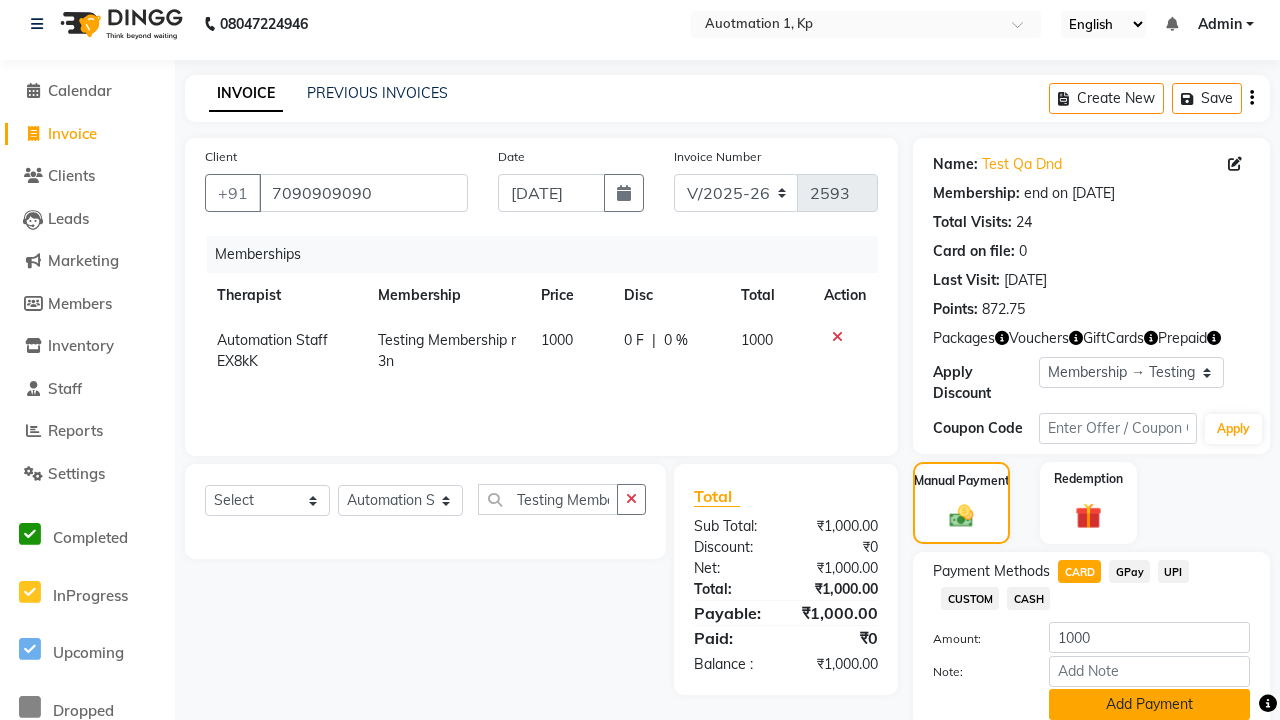 click on "Add Payment" 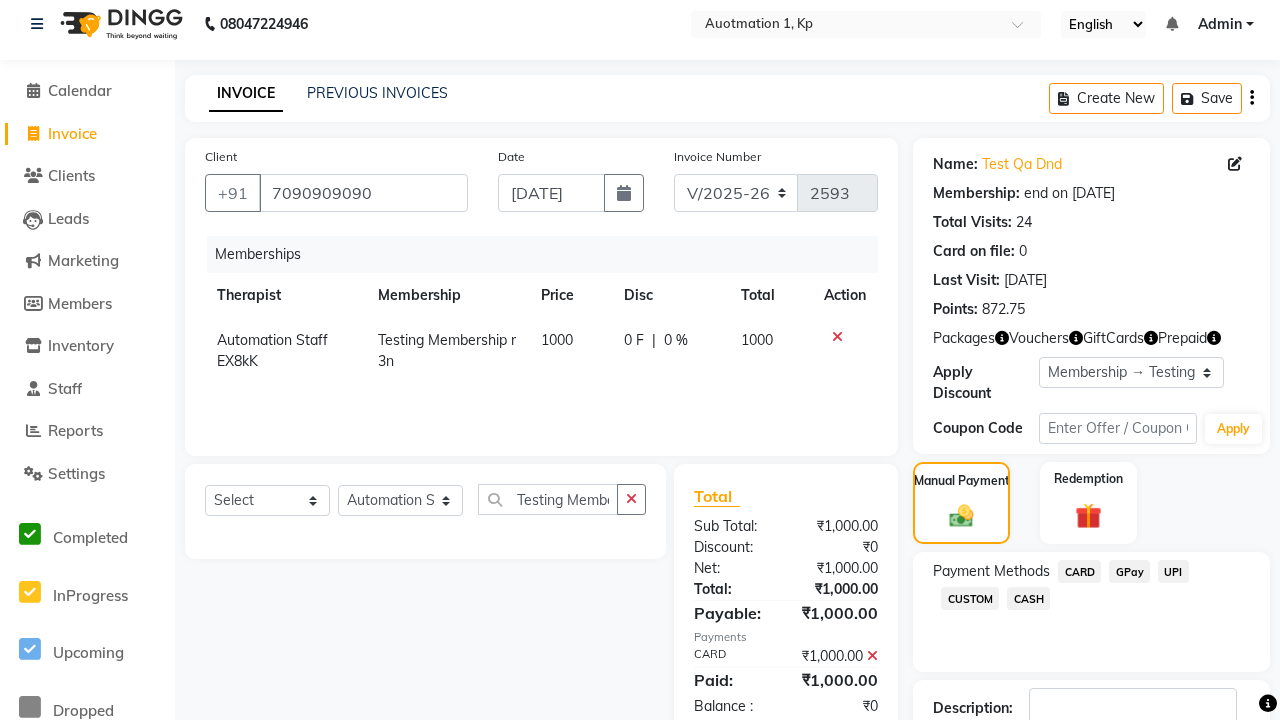 click 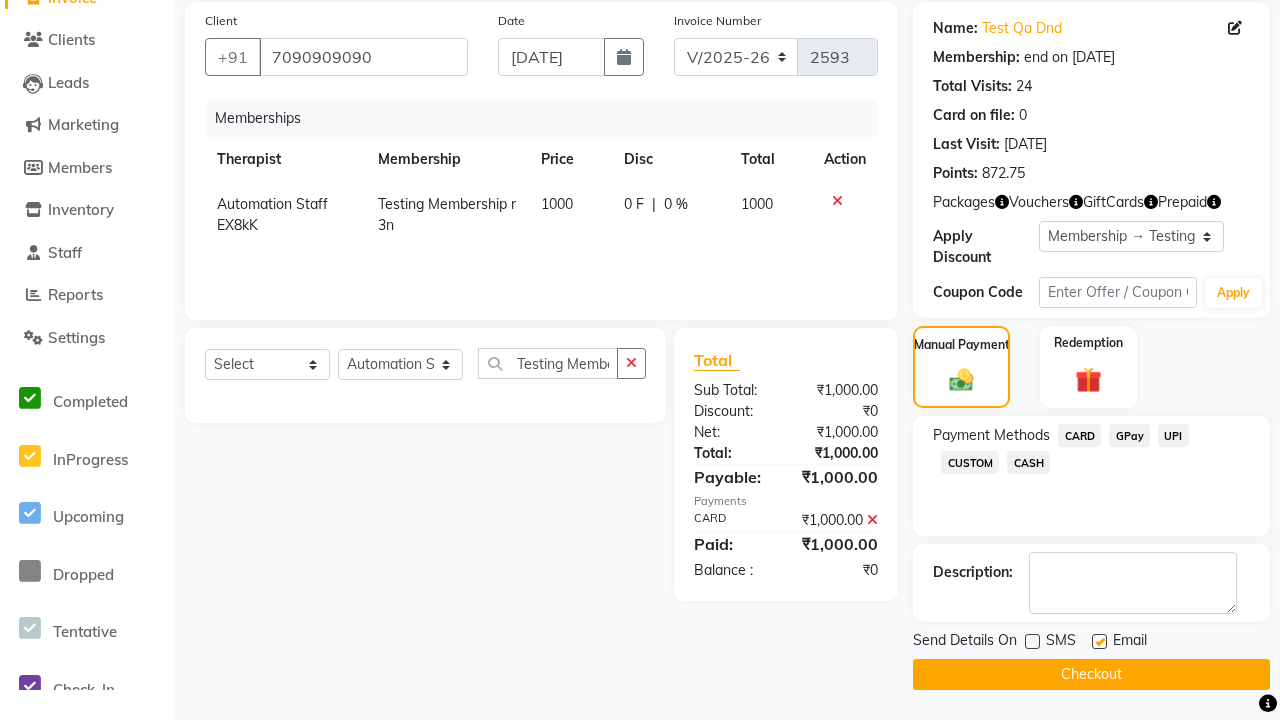 click 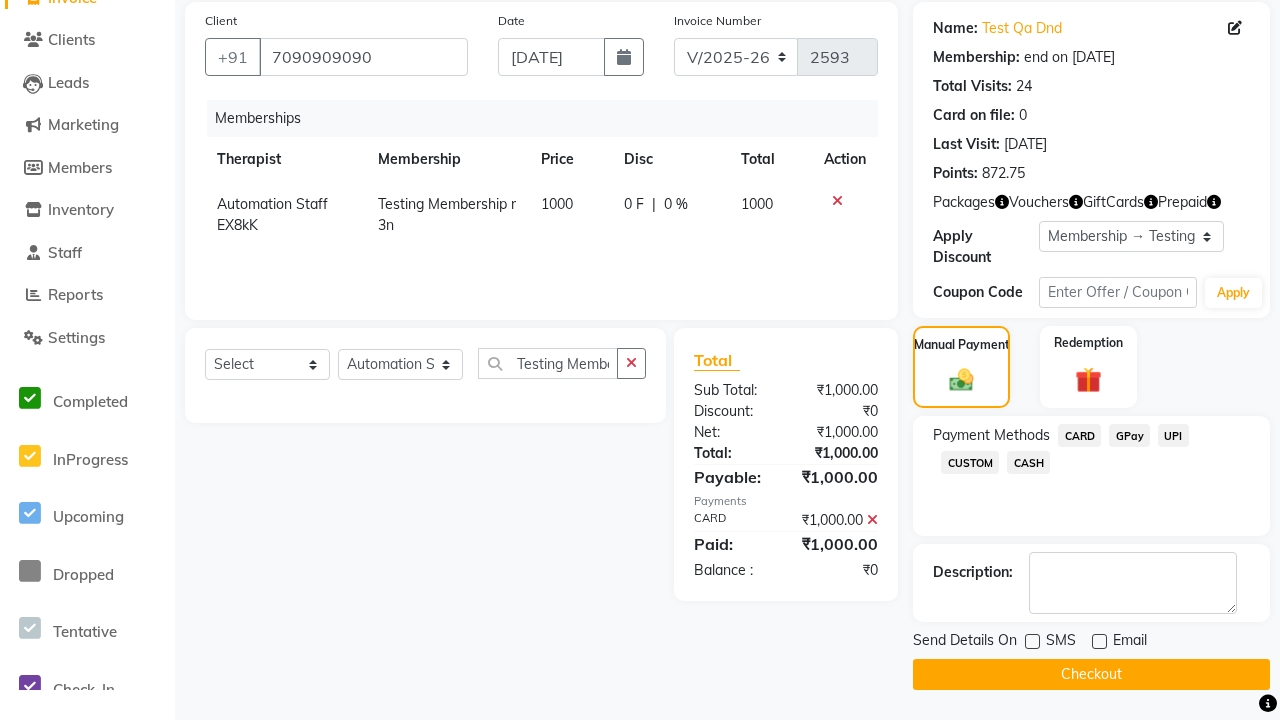 click on "Checkout" 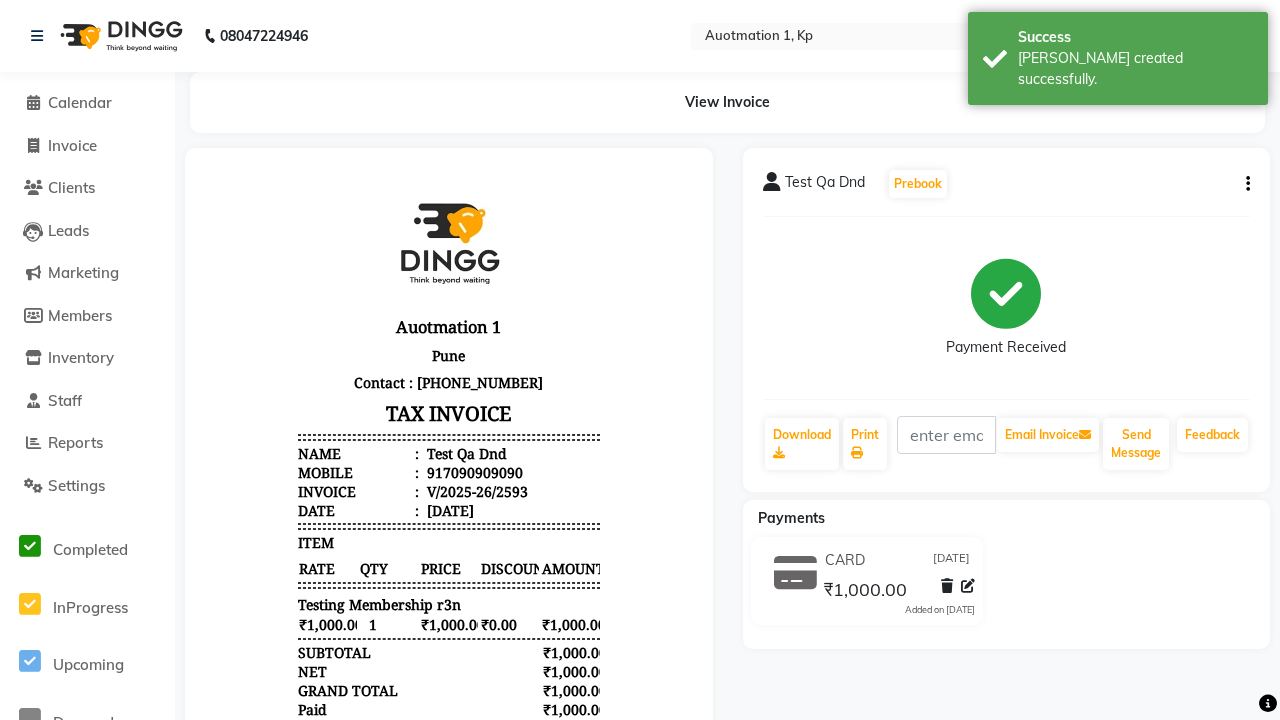 scroll, scrollTop: 0, scrollLeft: 0, axis: both 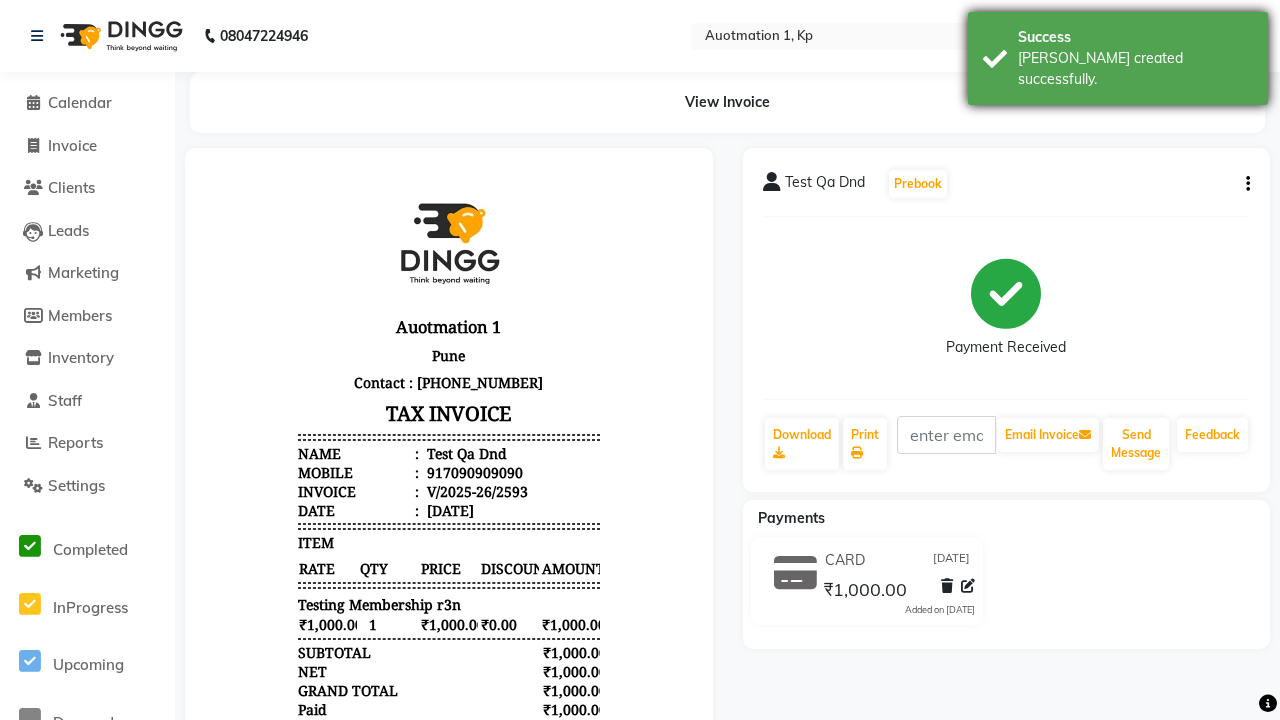 click on "[PERSON_NAME] created successfully." at bounding box center [1135, 69] 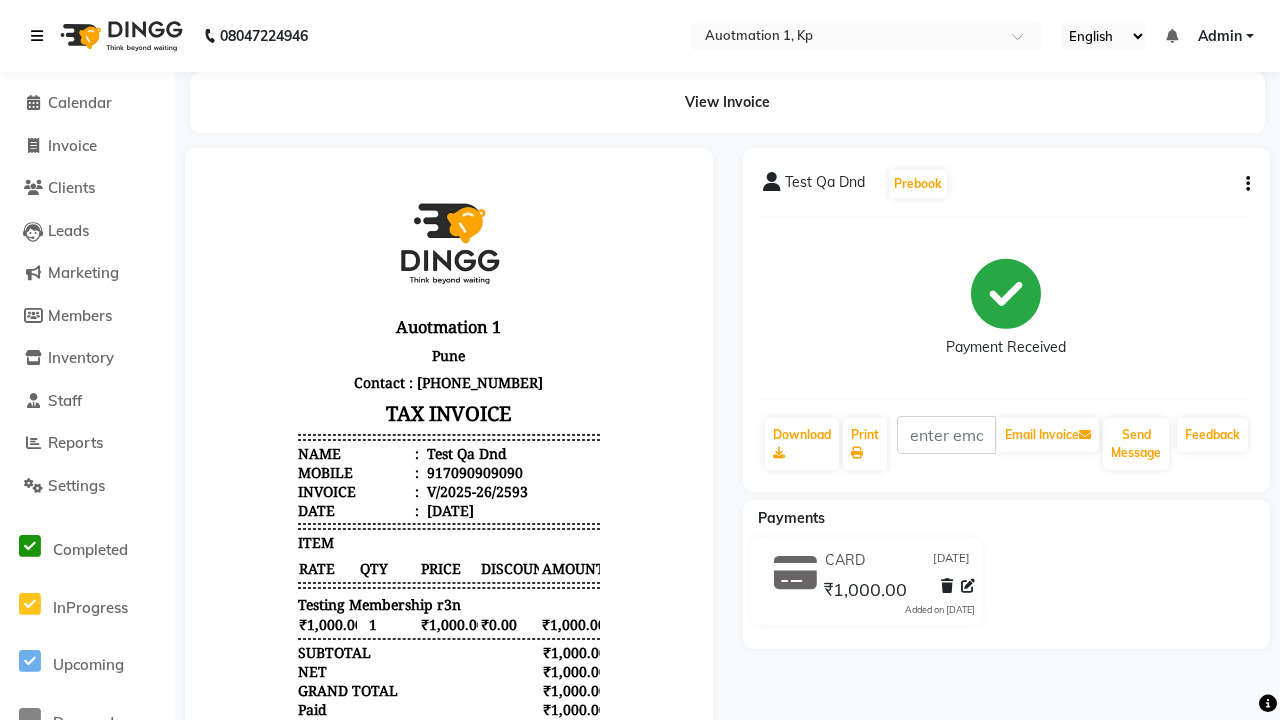 click at bounding box center (37, 36) 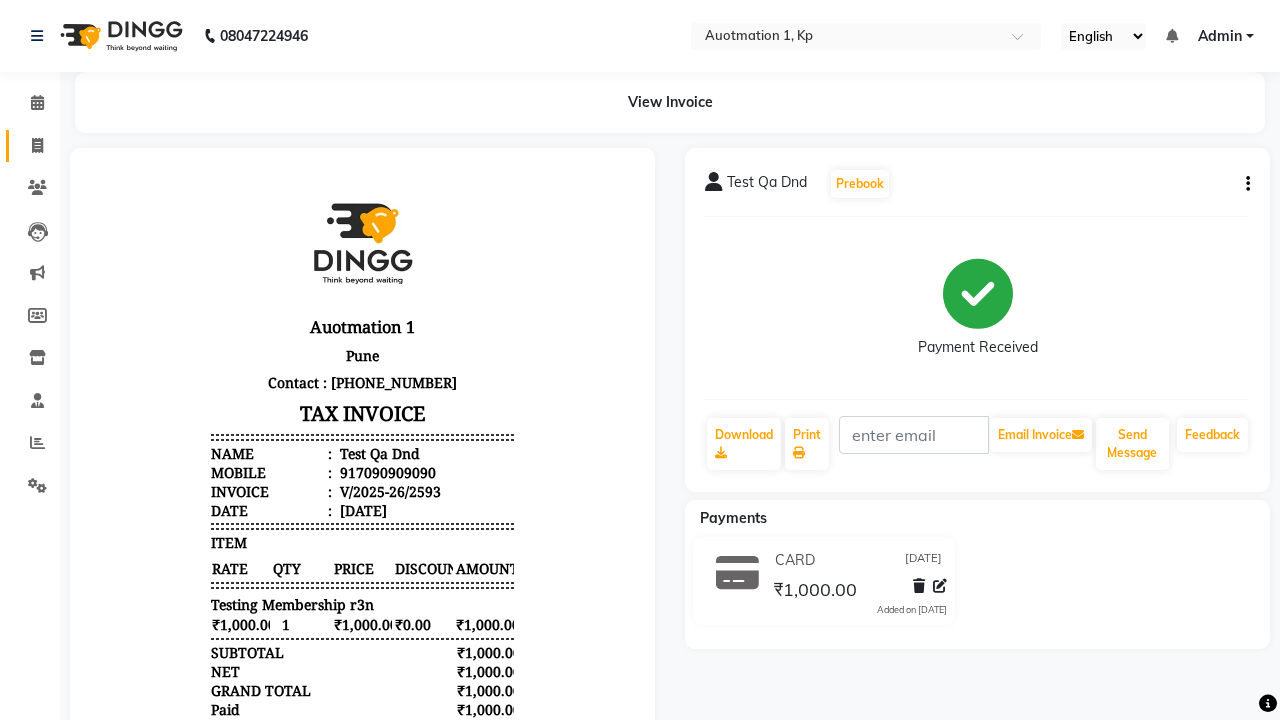 click 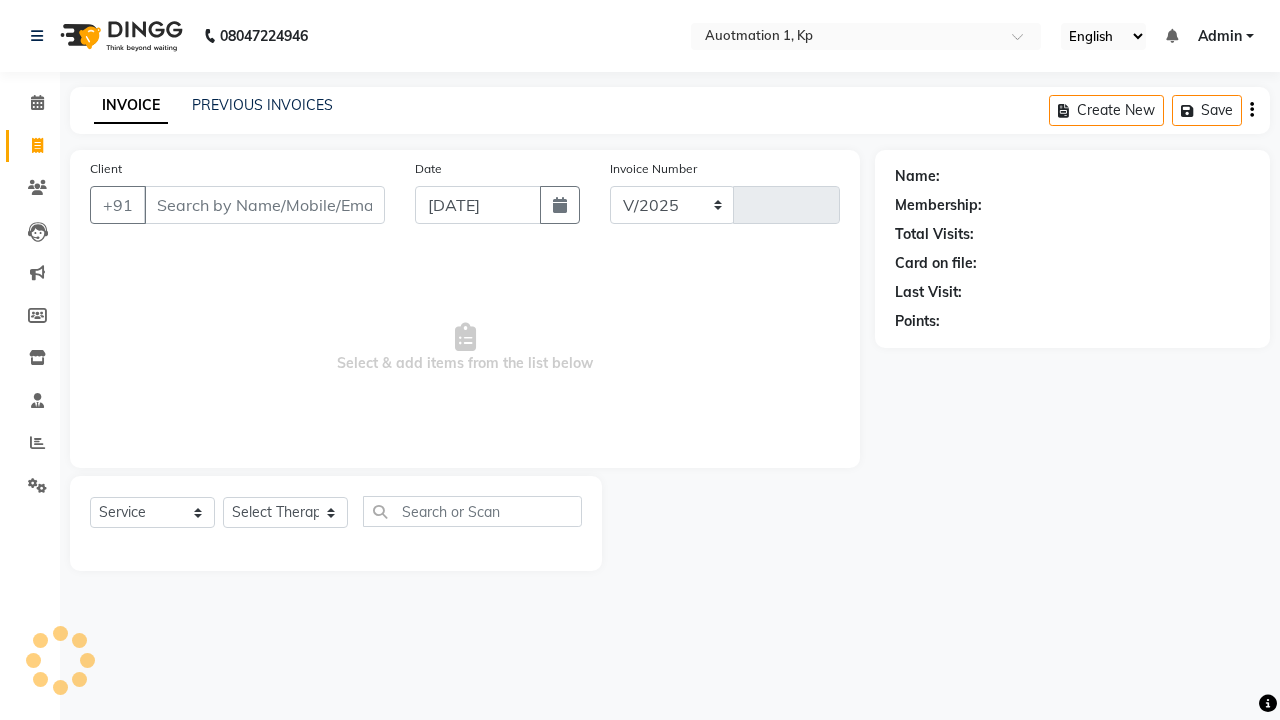 select on "150" 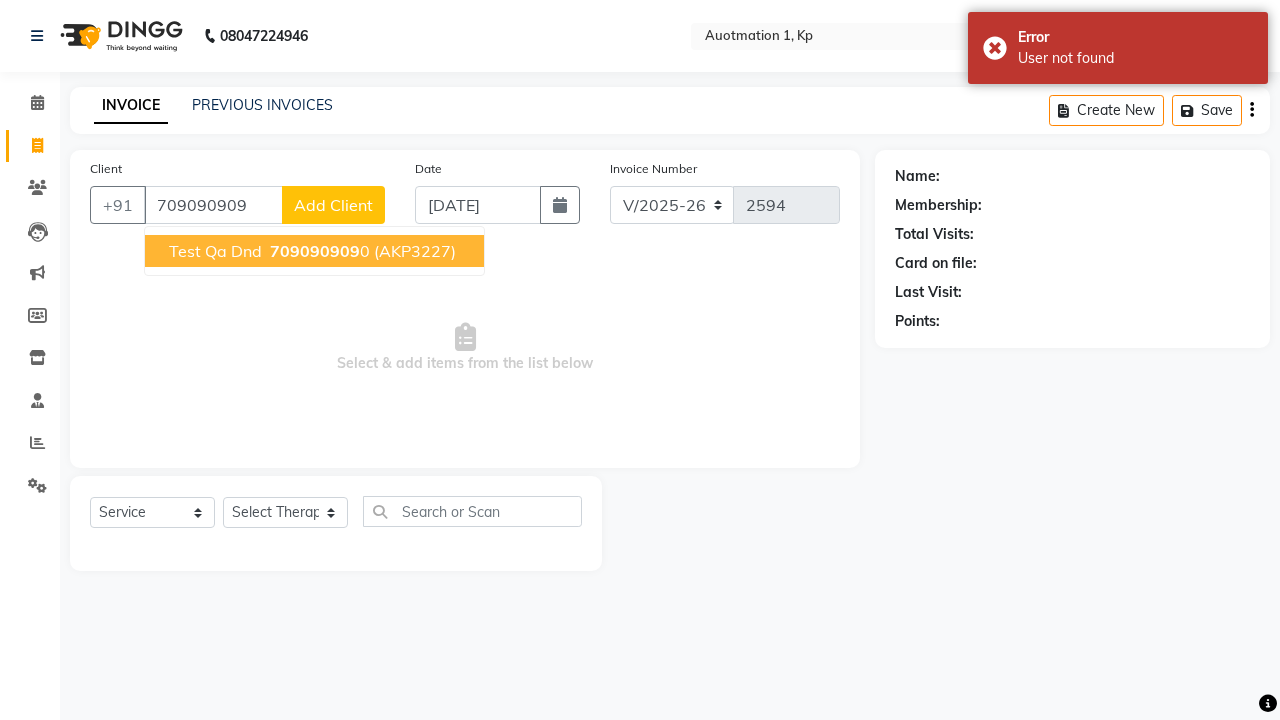 click on "709090909" at bounding box center [315, 251] 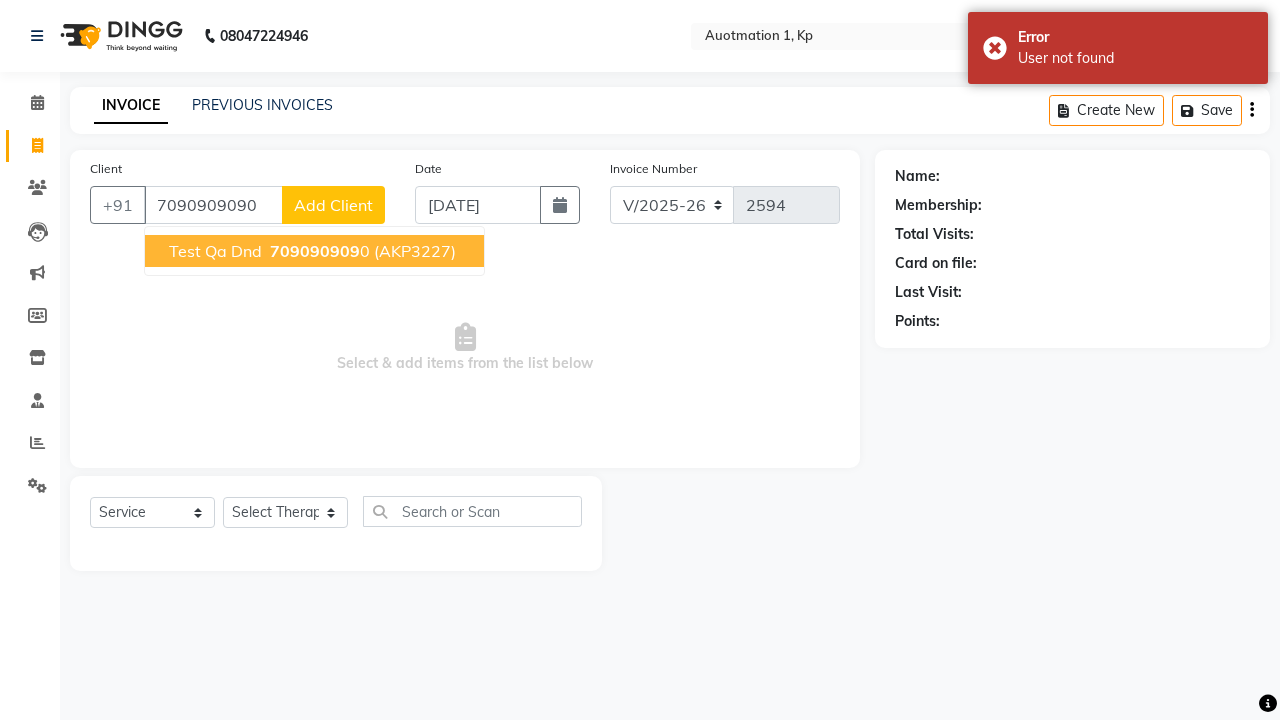 type on "7090909090" 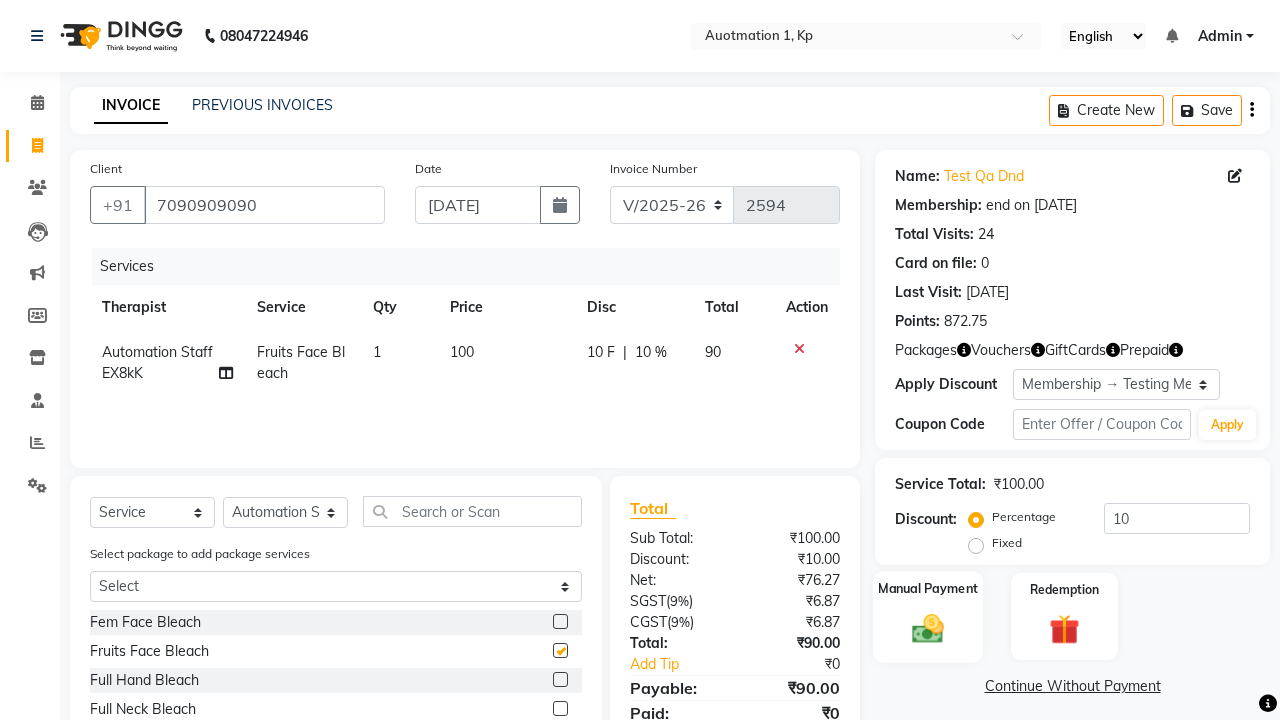 click 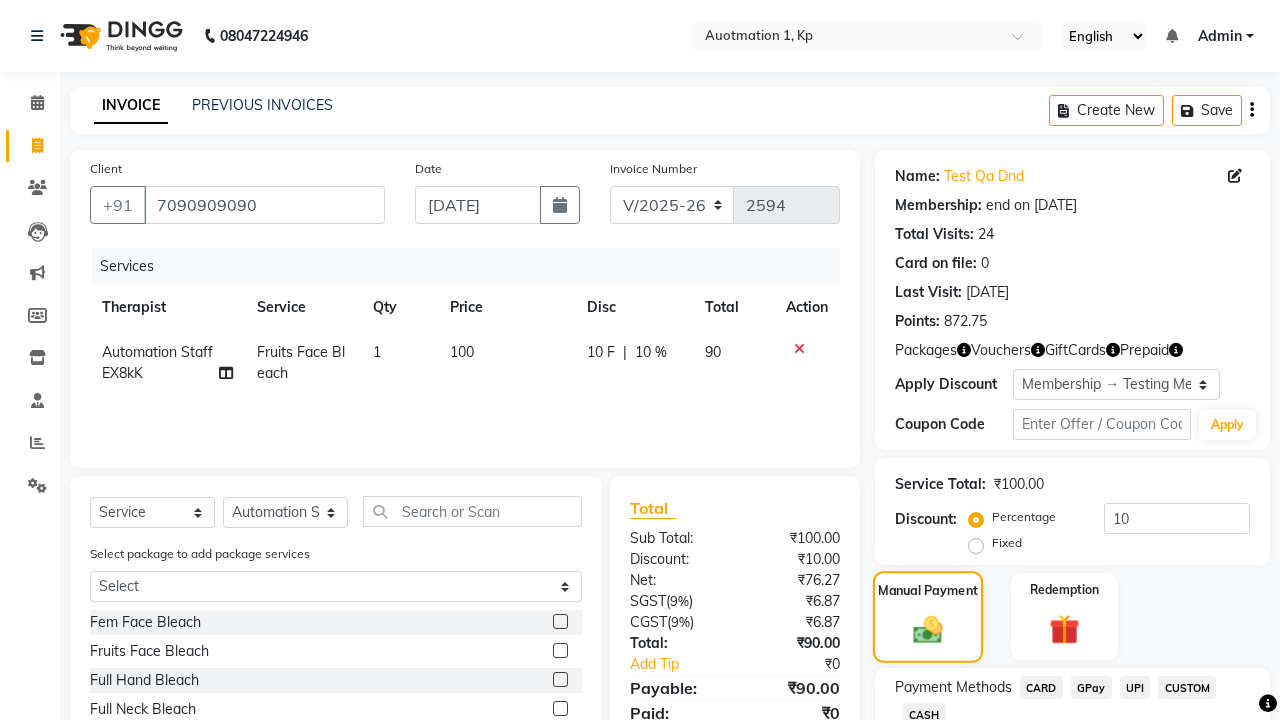 checkbox on "false" 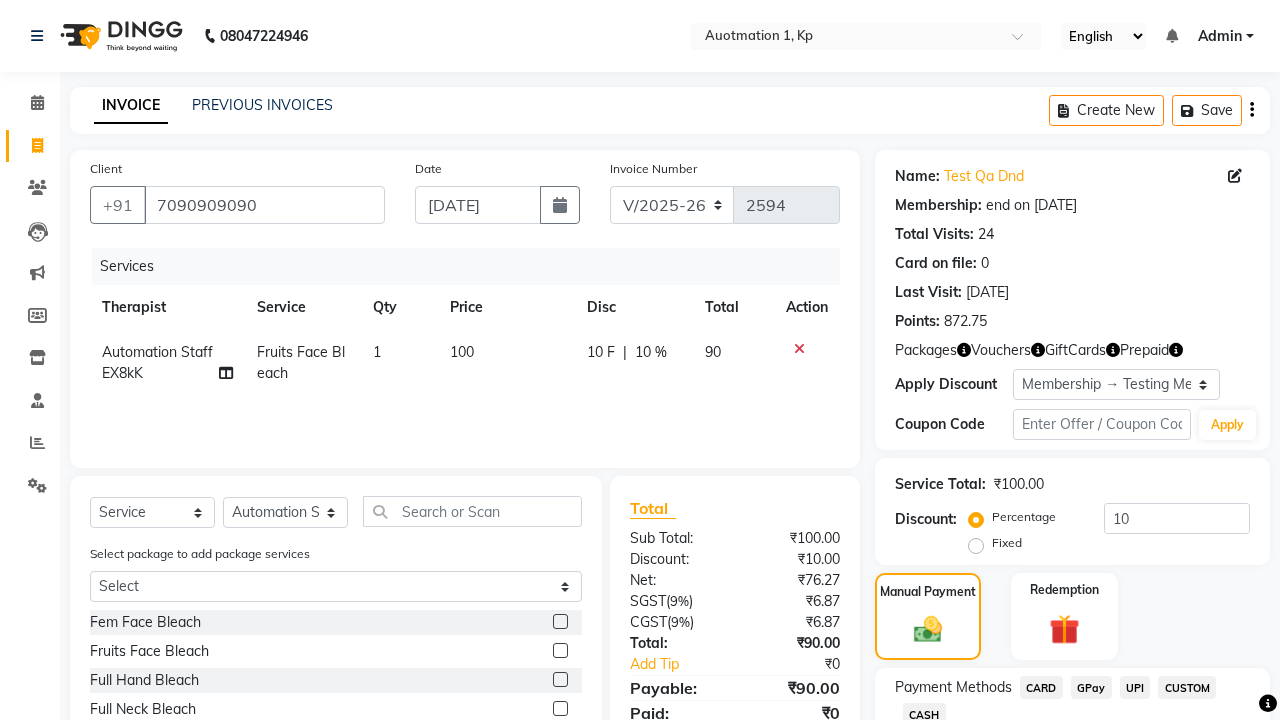 click on "CARD" 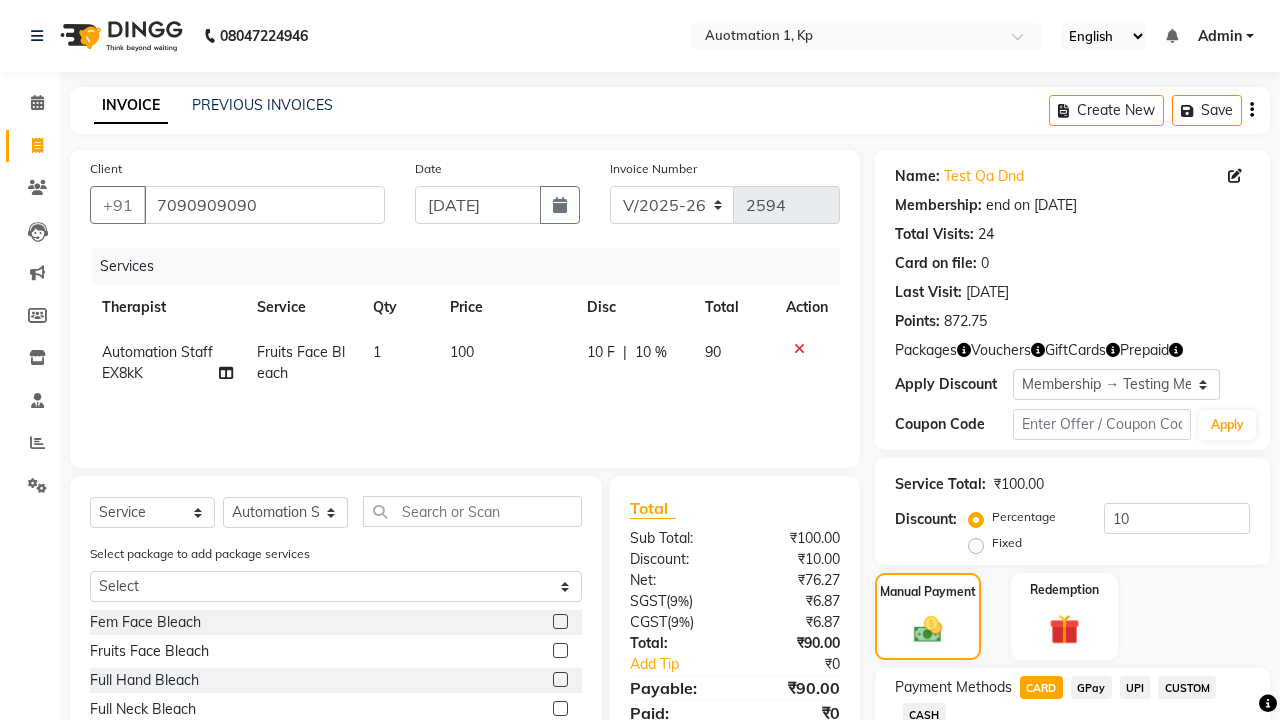 click on "Add Payment" 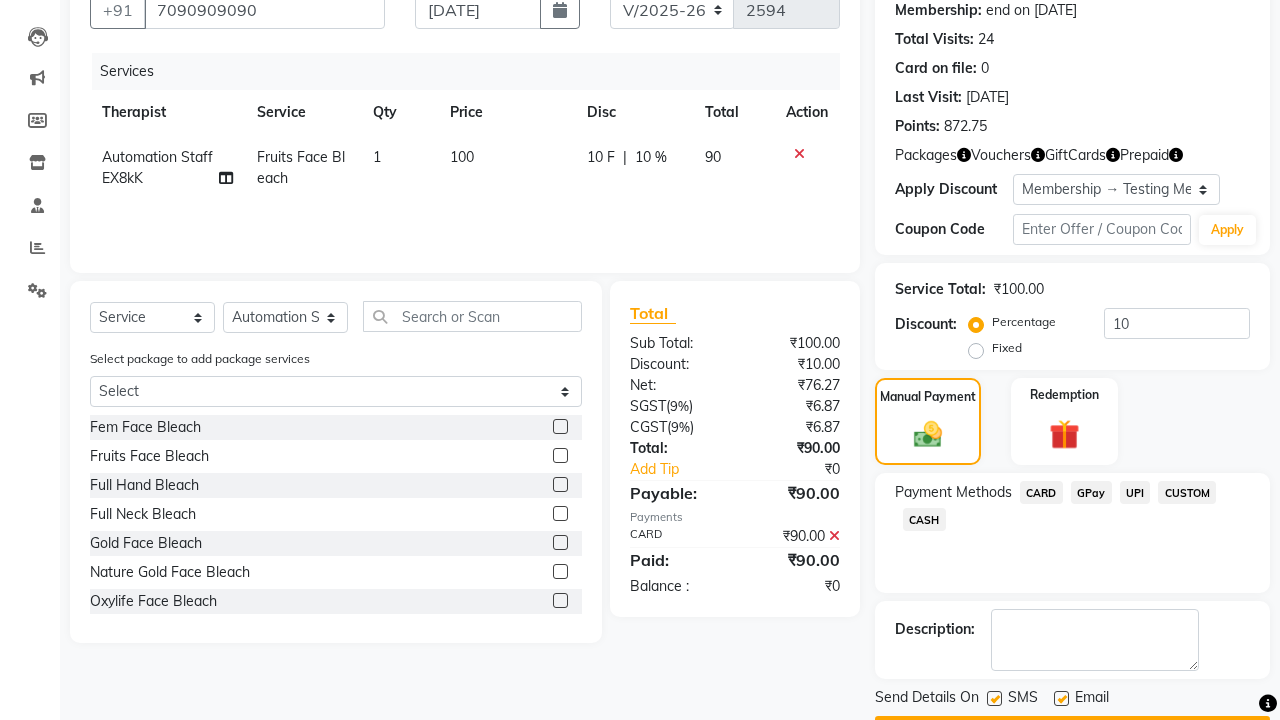 click 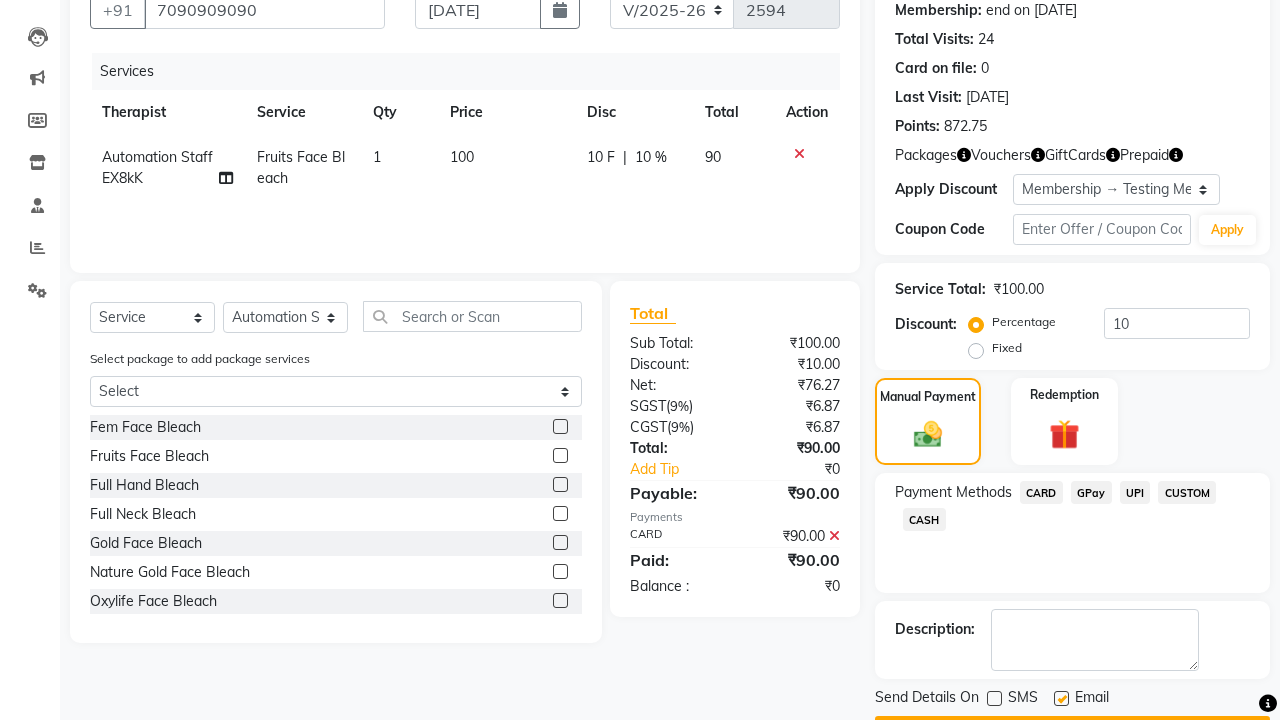 click 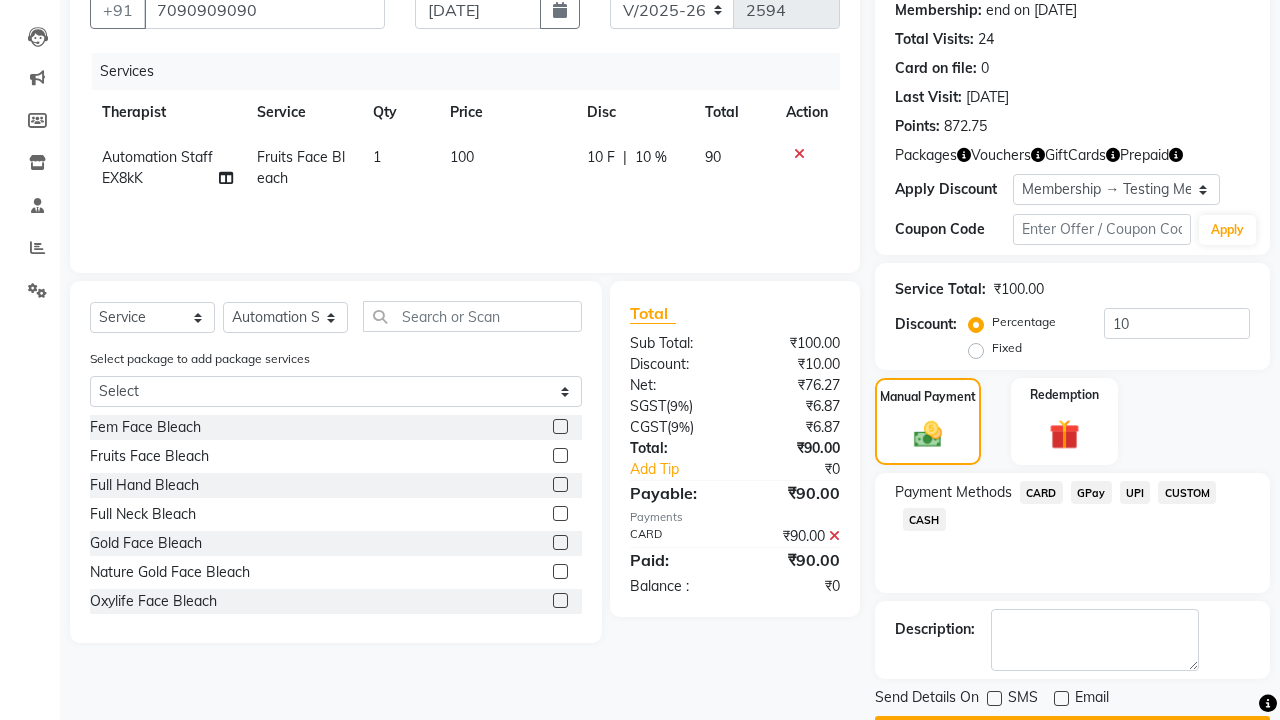 click on "Checkout" 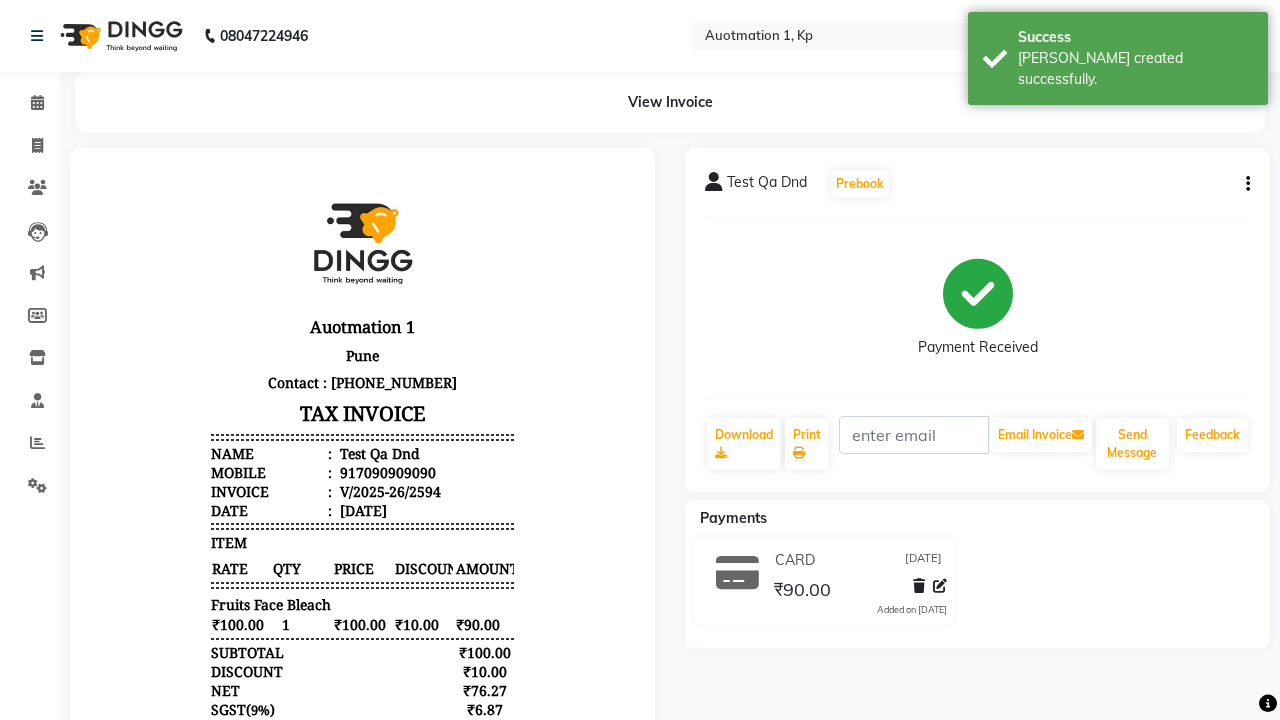 scroll, scrollTop: 0, scrollLeft: 0, axis: both 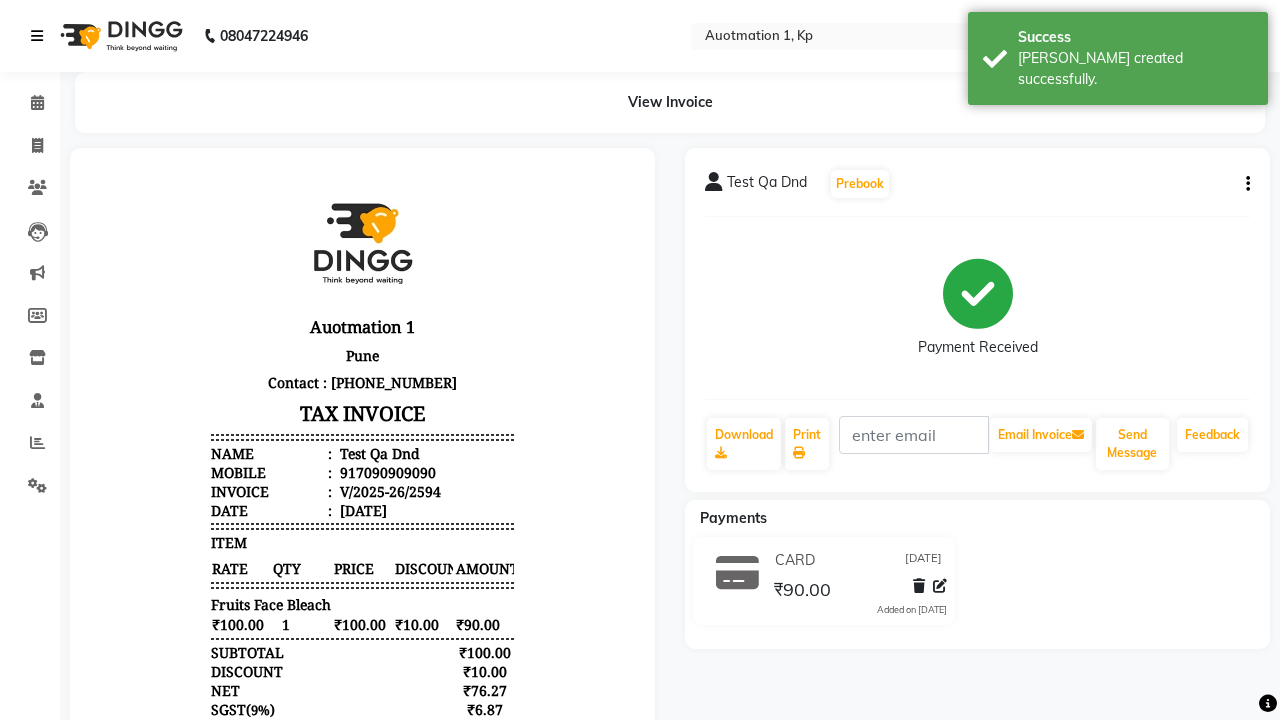 click on "[PERSON_NAME] created successfully." at bounding box center (1135, 69) 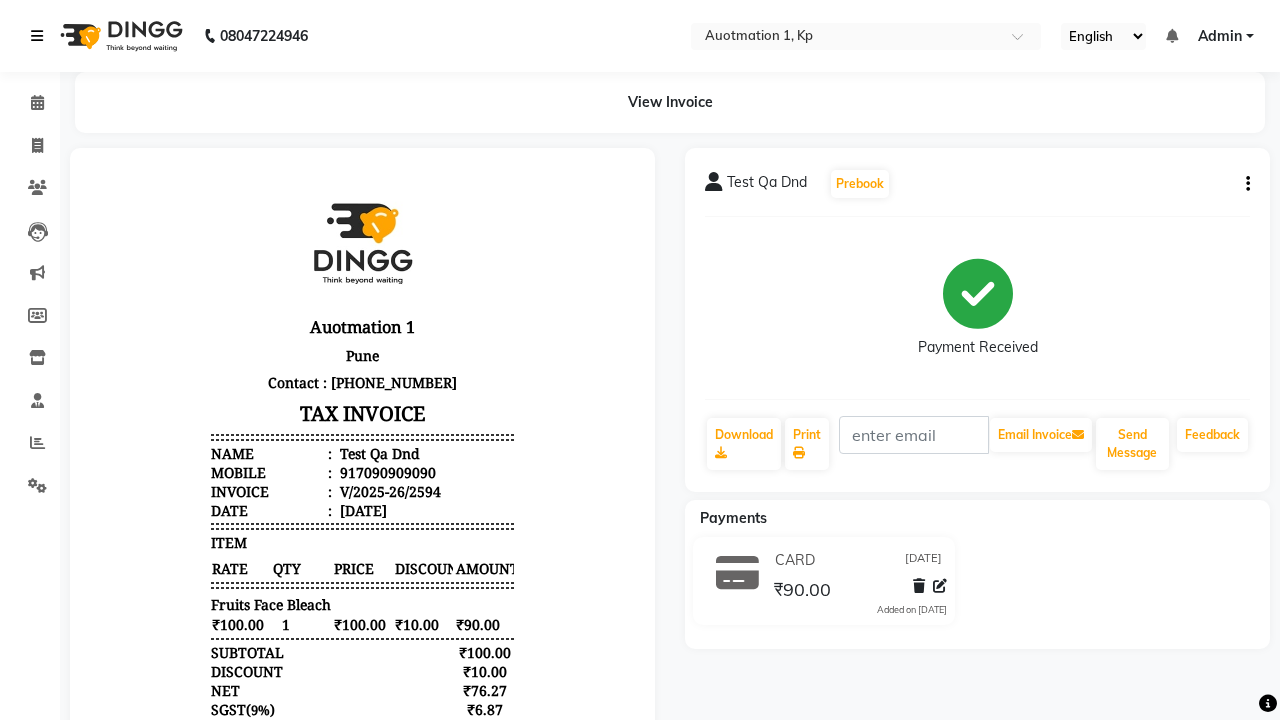 click at bounding box center (37, 36) 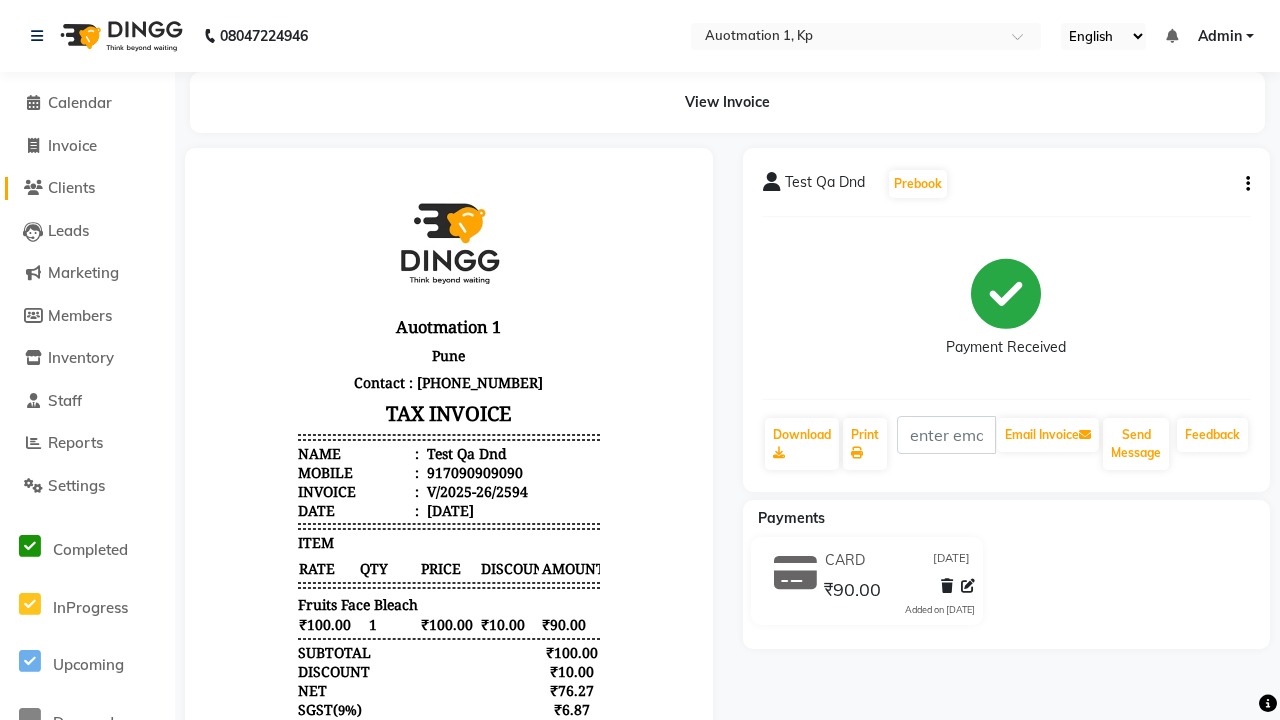 click on "Clients" 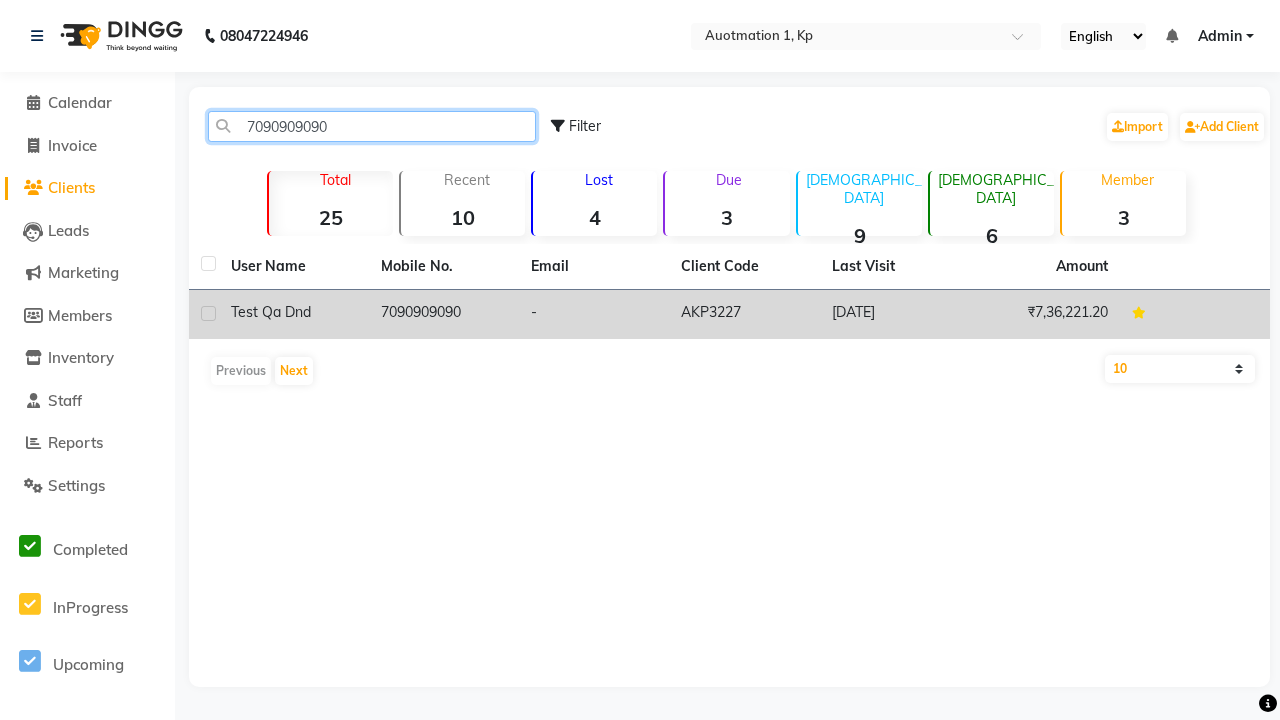 type on "7090909090" 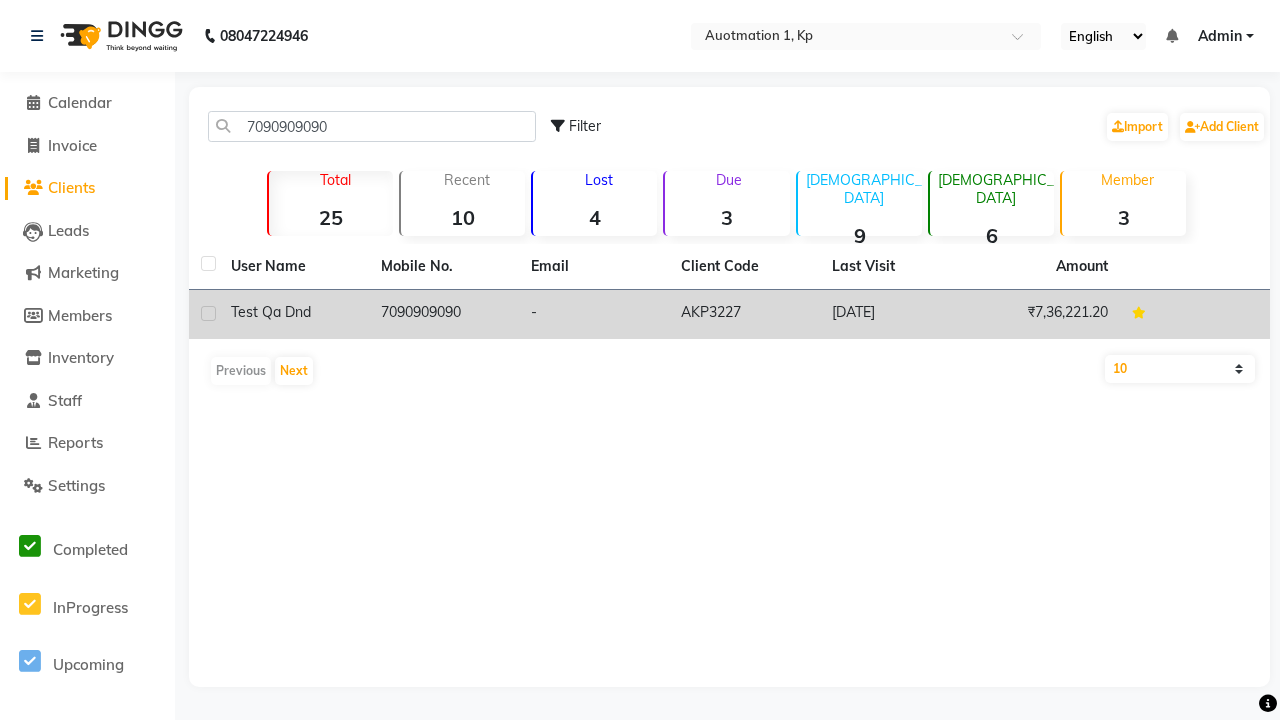 click on "7090909090" 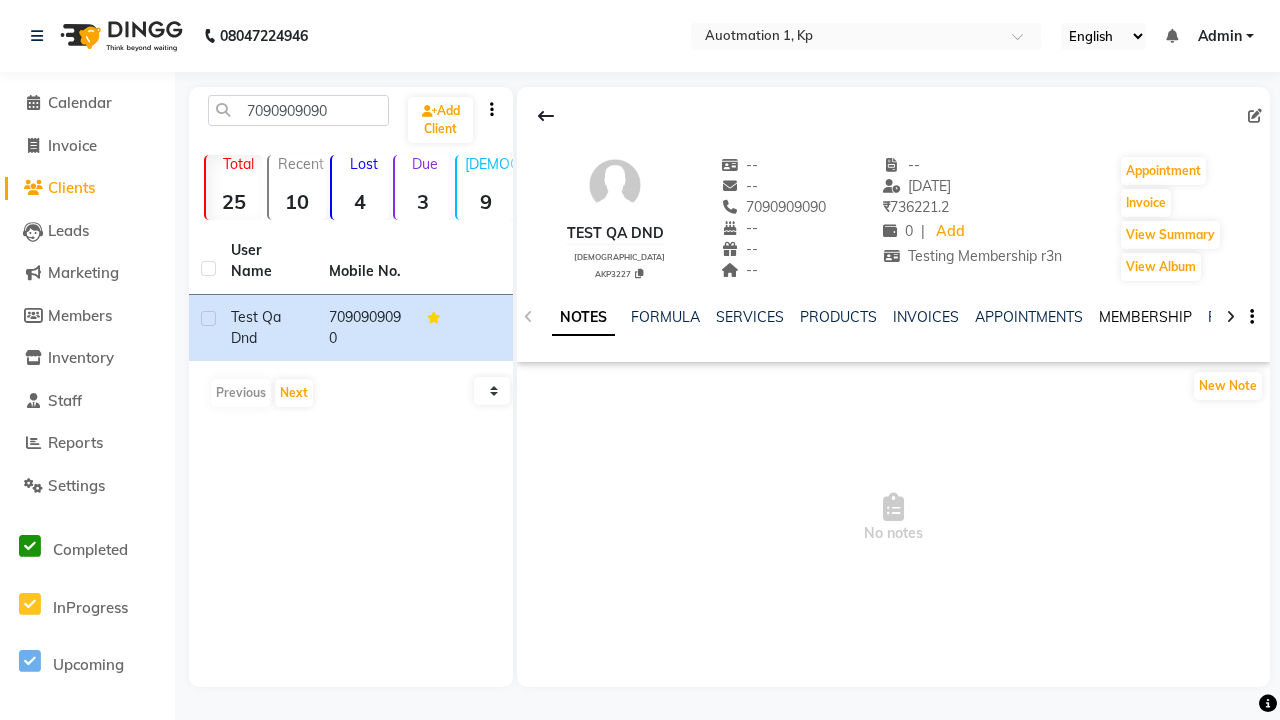 click on "MEMBERSHIP" 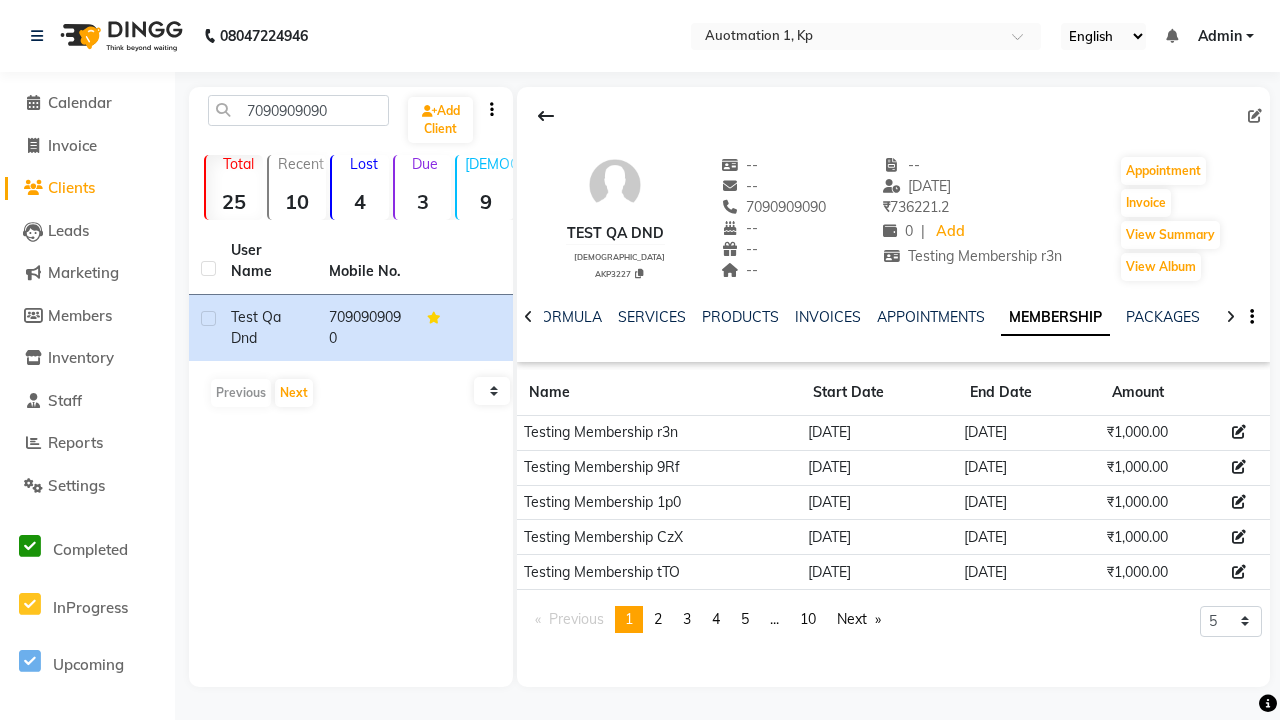 click 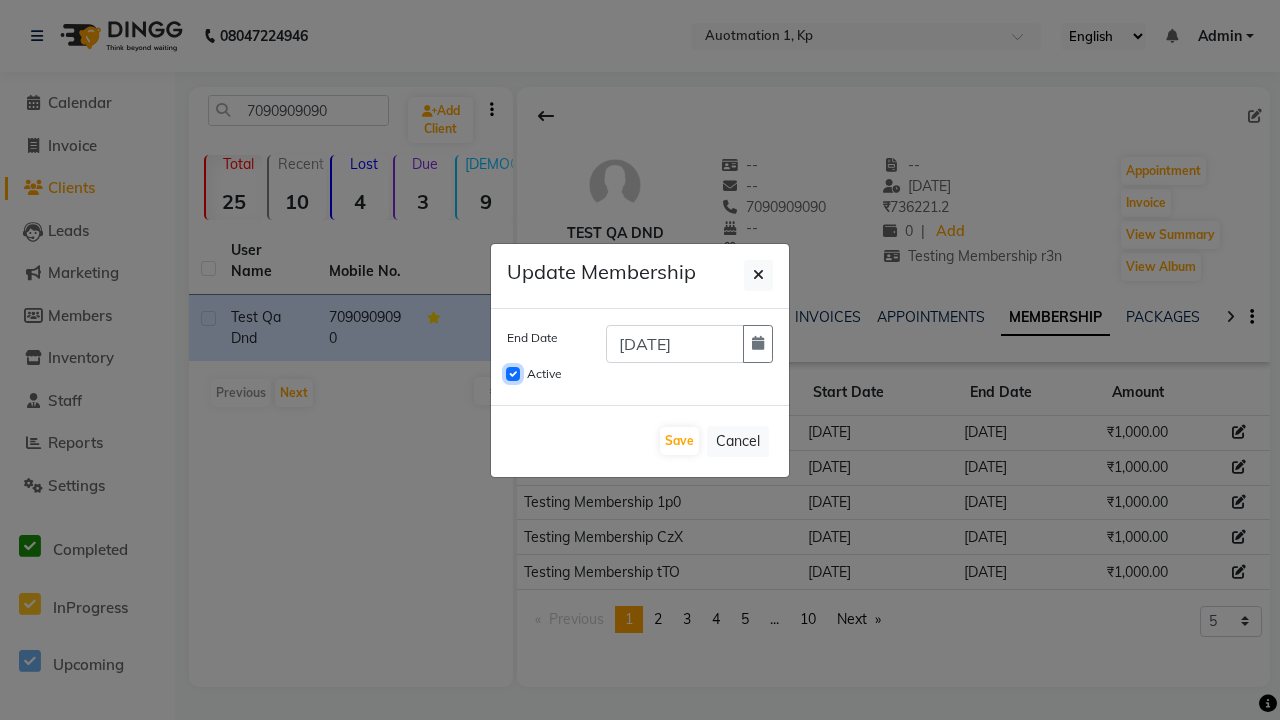 click on "Active" at bounding box center [513, 374] 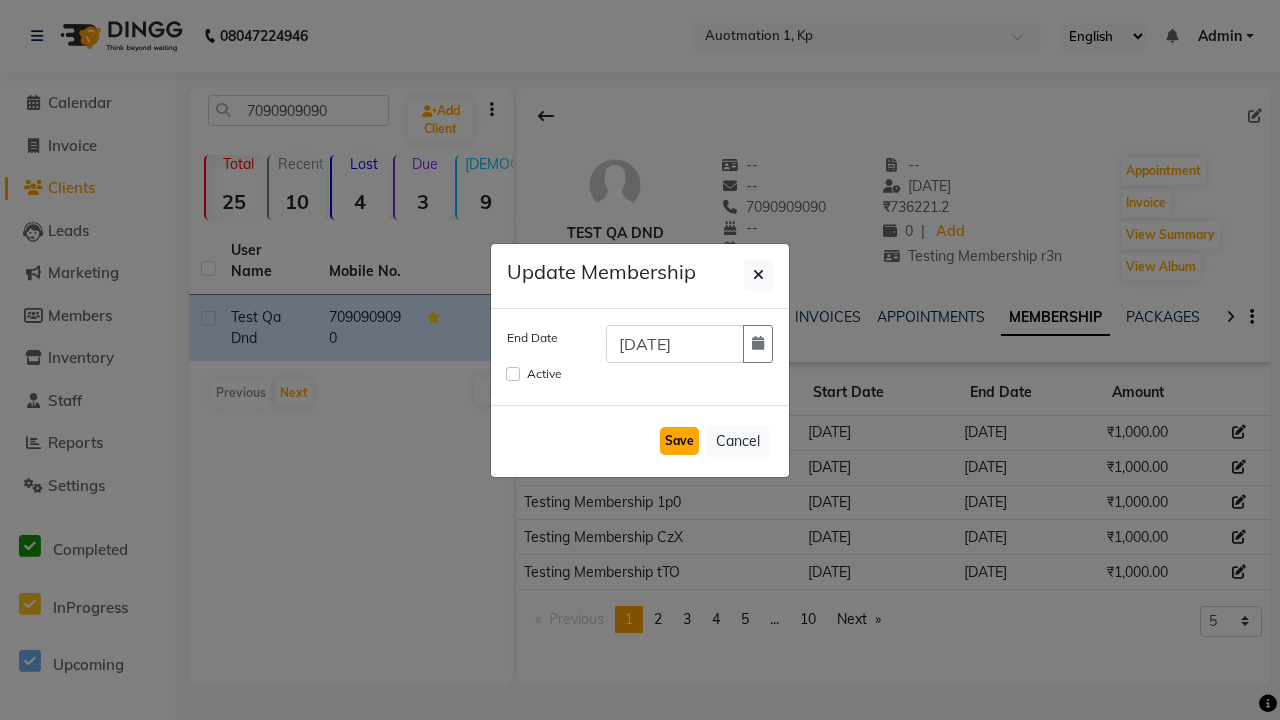 click on "Save" 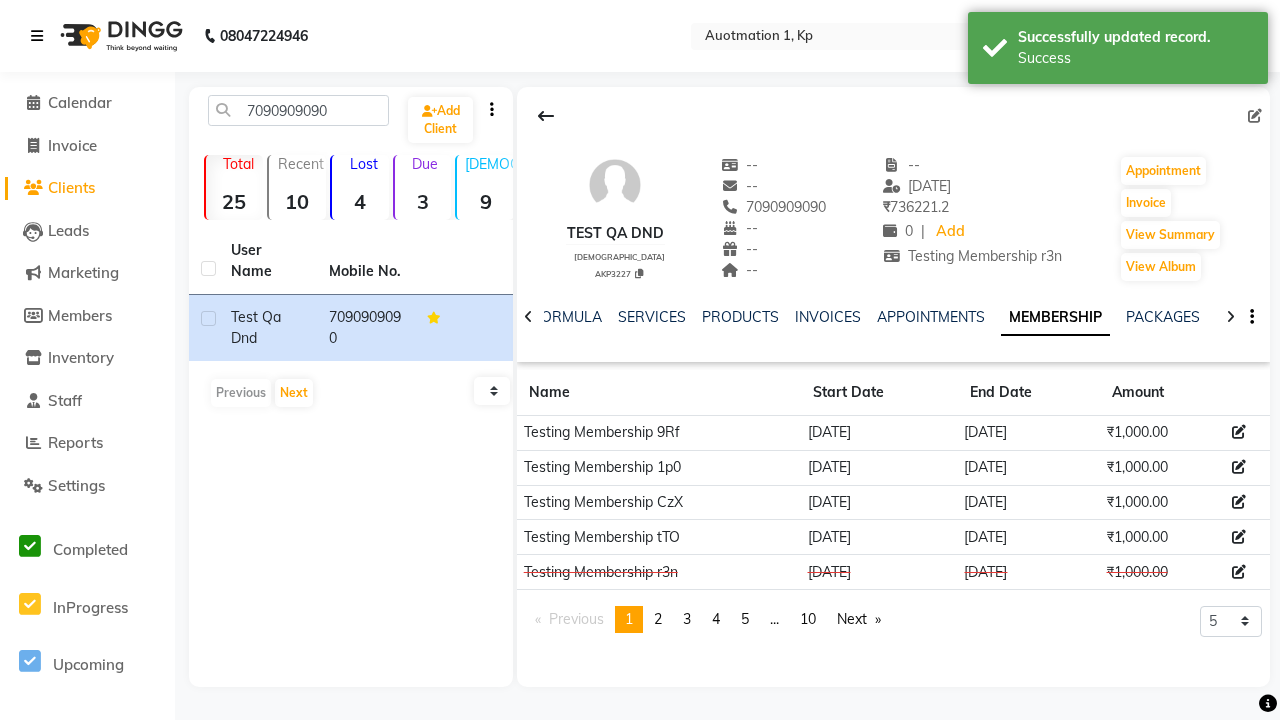 click on "Success" at bounding box center [1135, 58] 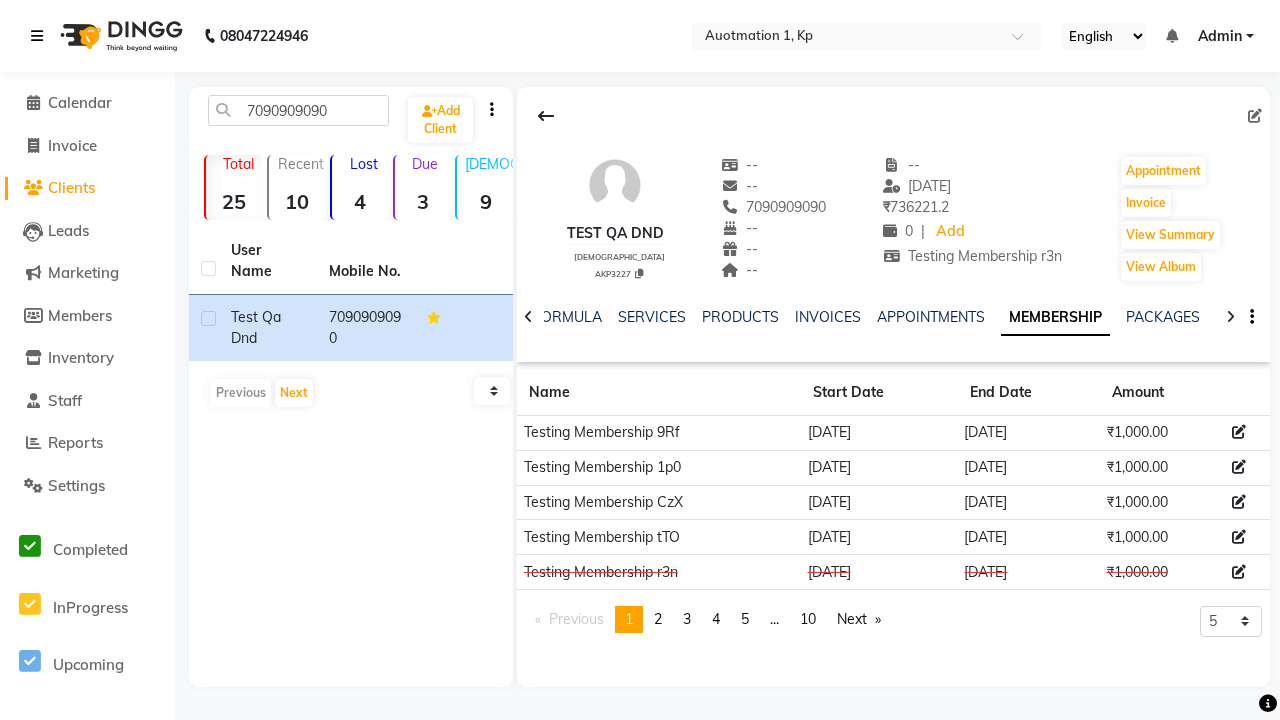click at bounding box center [37, 36] 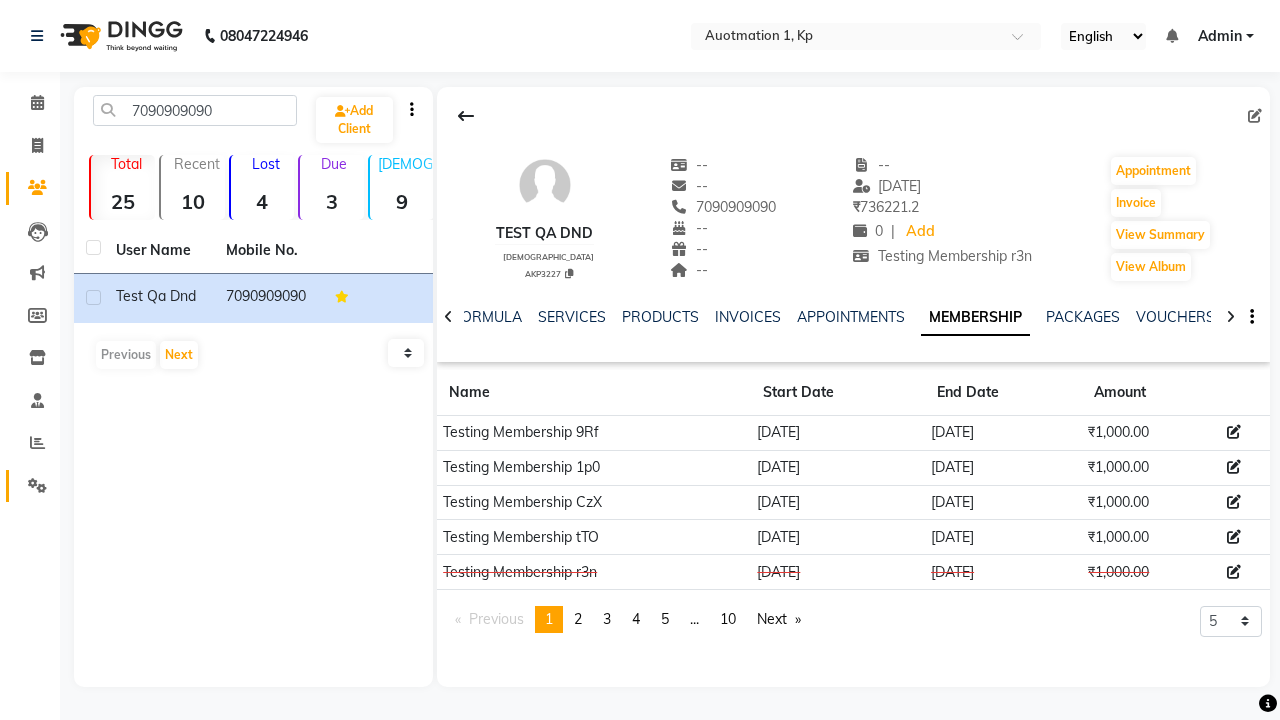 click 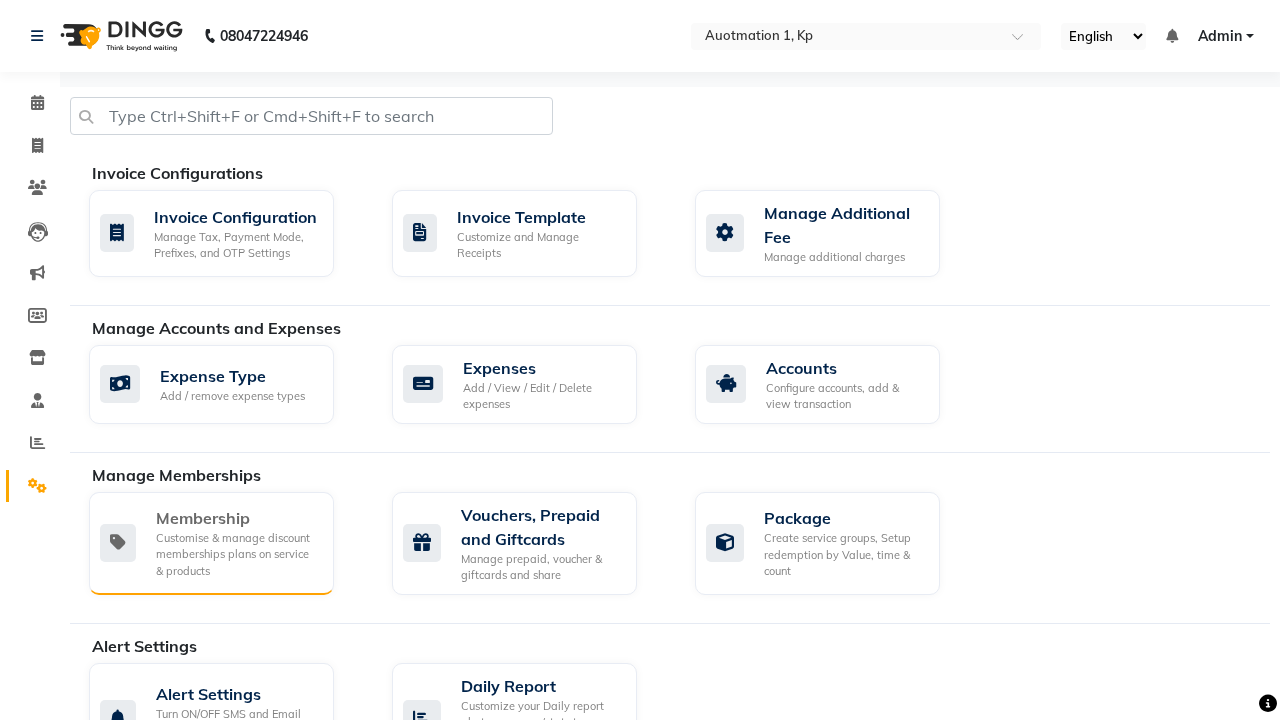 click on "Membership" 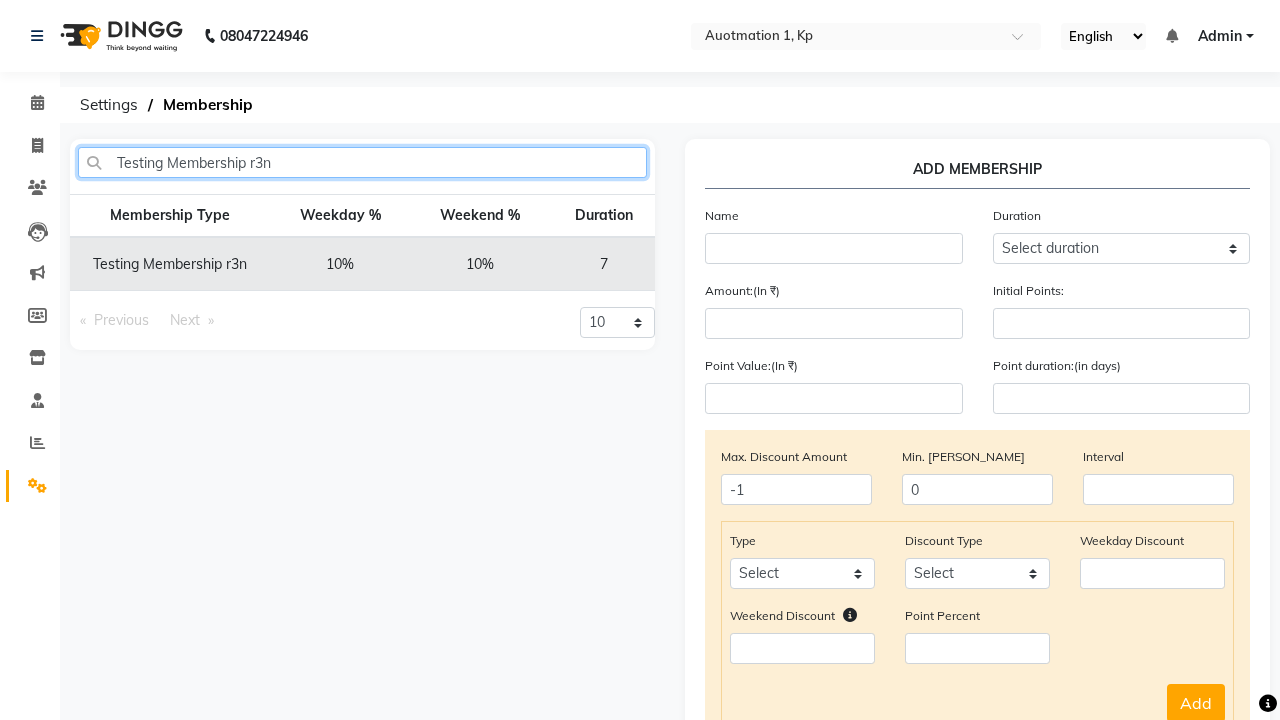type on "Testing Membership r3n" 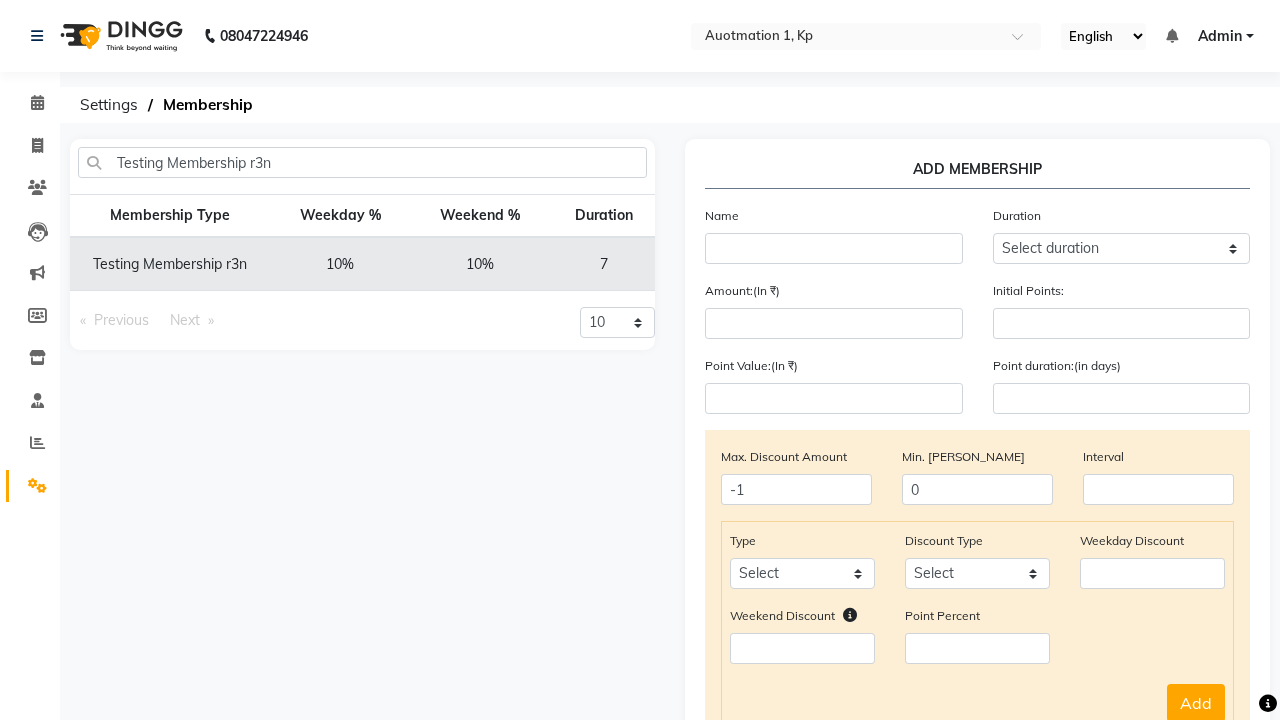click 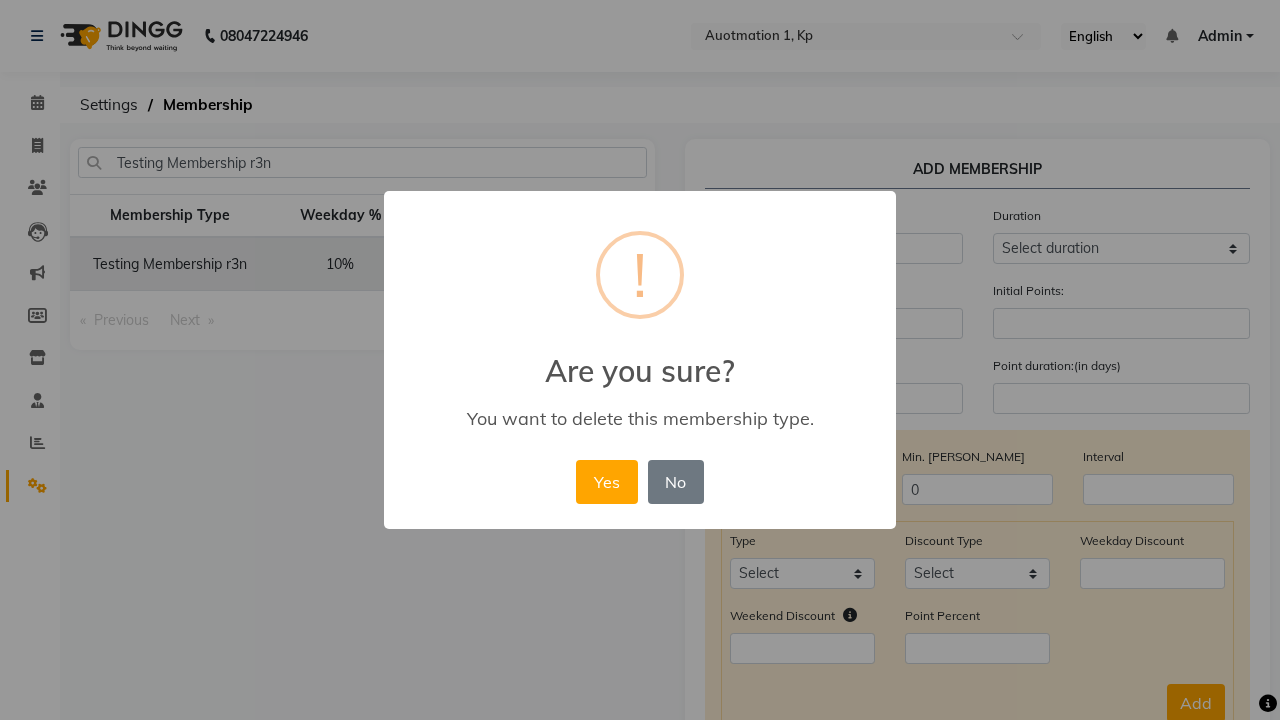 scroll, scrollTop: 0, scrollLeft: 215, axis: horizontal 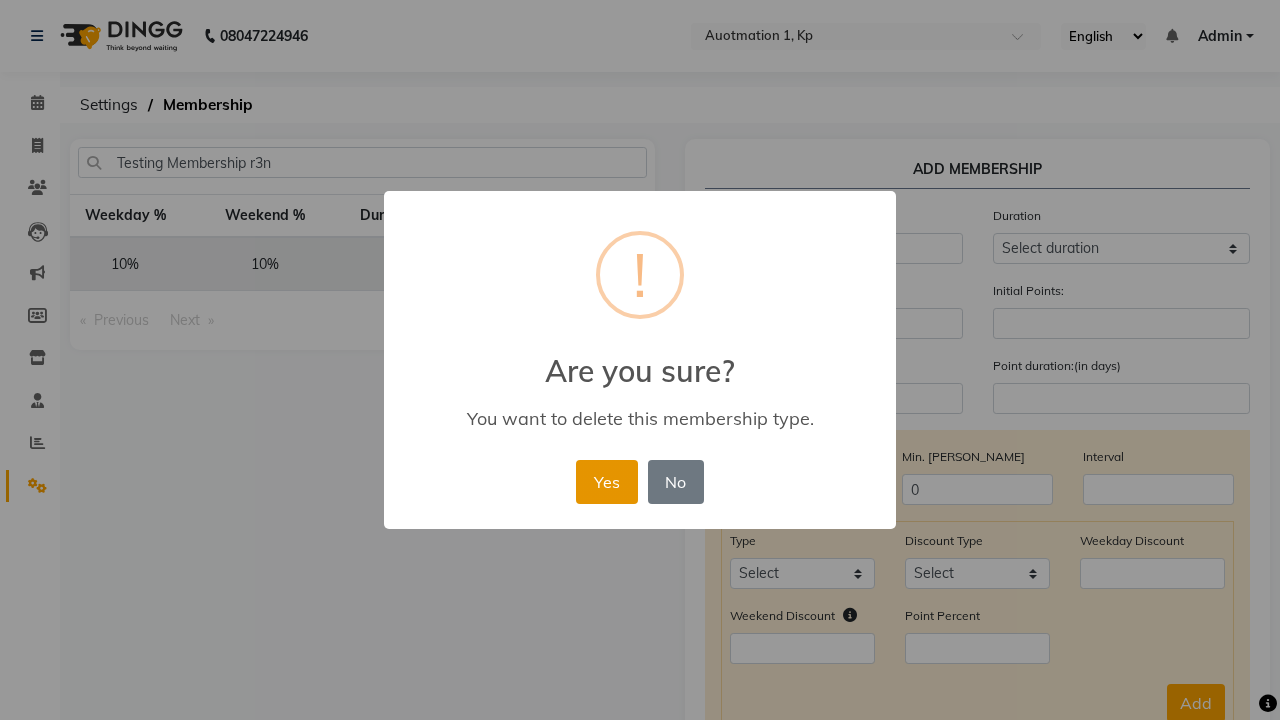 click on "Yes" at bounding box center (606, 482) 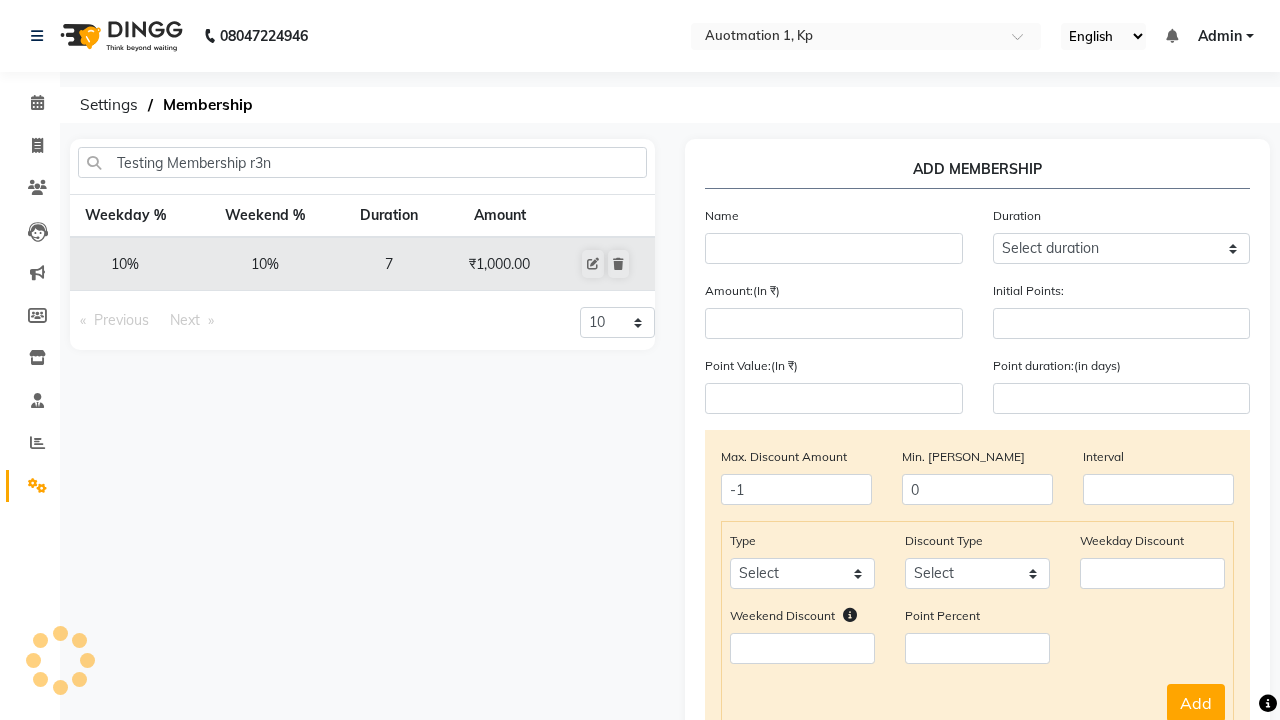 type 